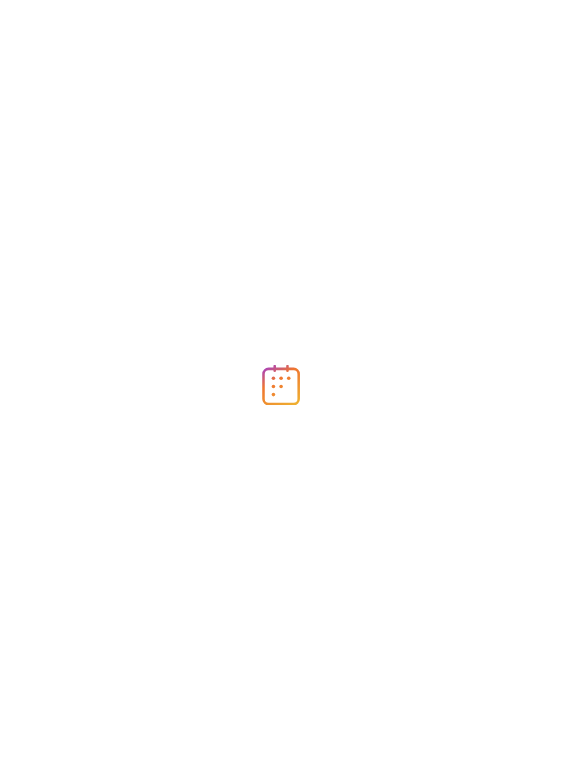 scroll, scrollTop: 0, scrollLeft: 0, axis: both 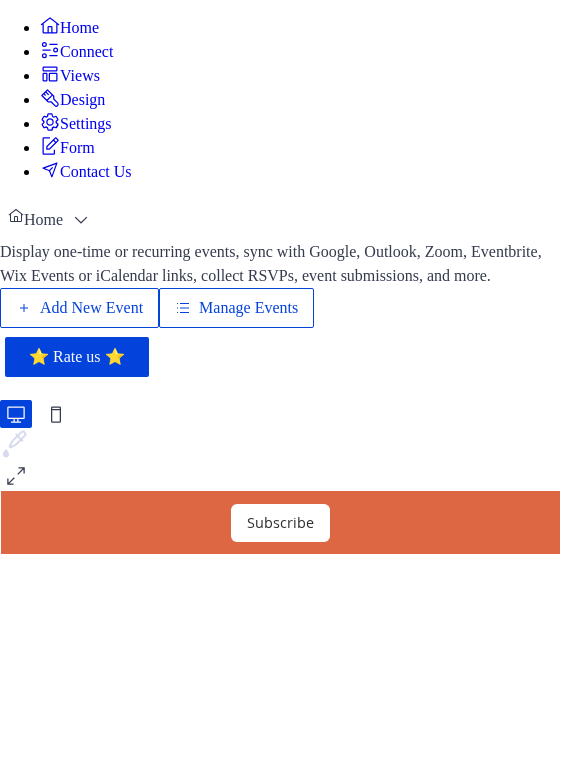 click on "Connect" at bounding box center [86, 52] 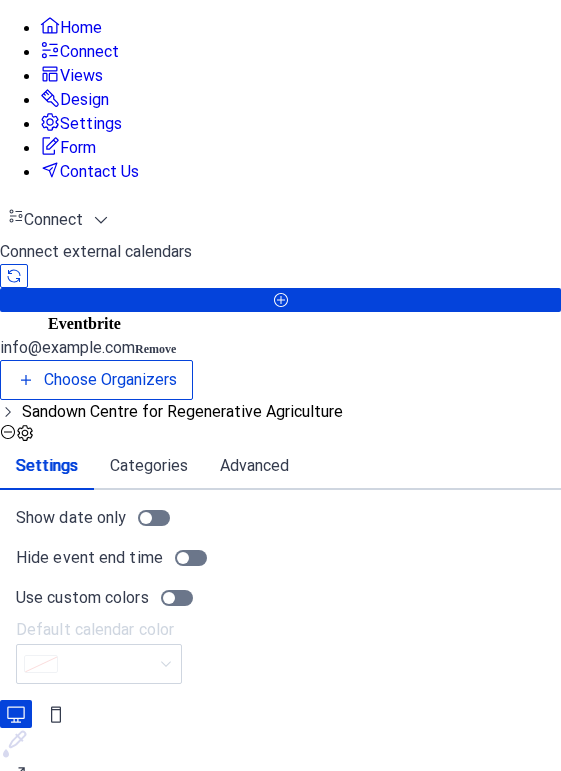 click on "Form" at bounding box center [68, 147] 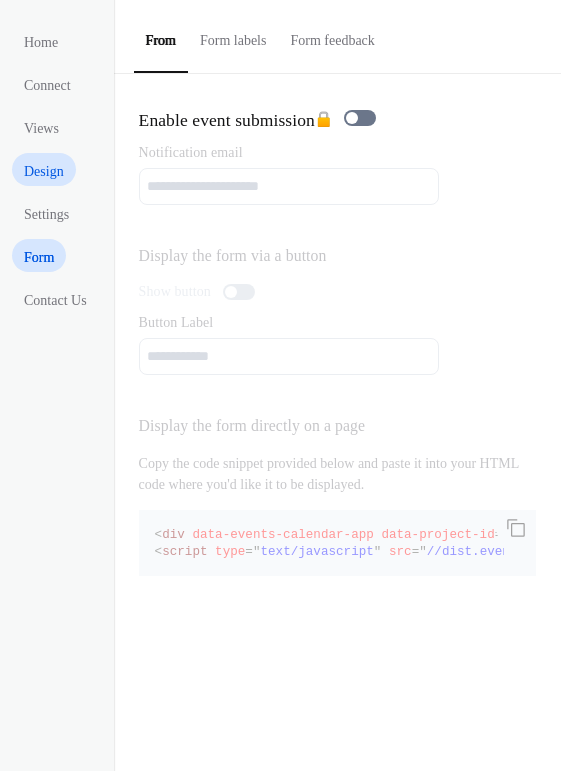 click on "Design" at bounding box center [44, 171] 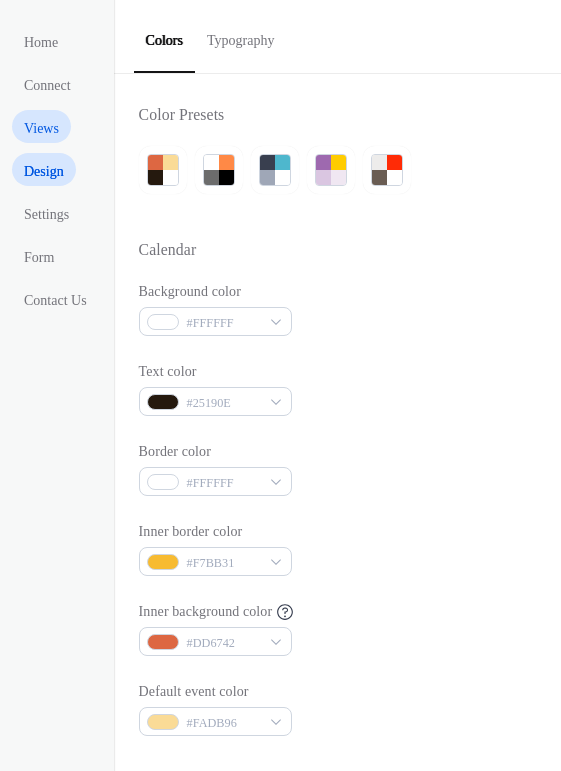 click on "Views" at bounding box center [41, 128] 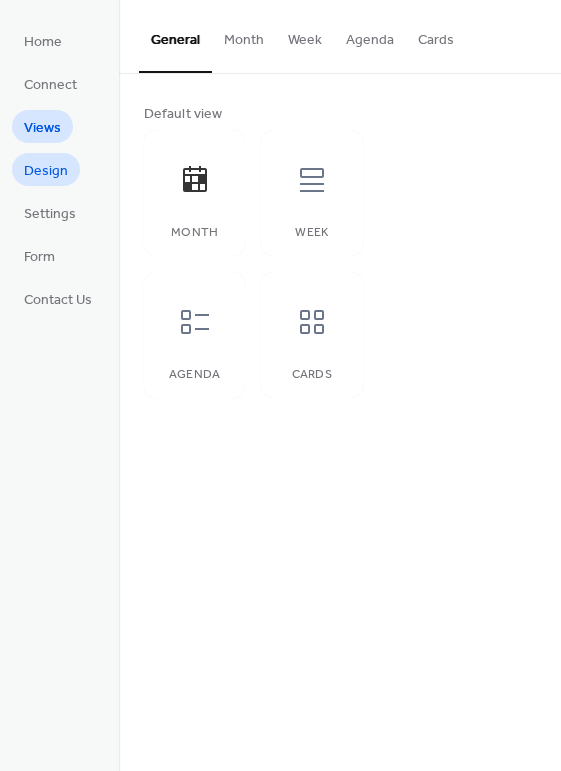 click on "Design" at bounding box center (46, 171) 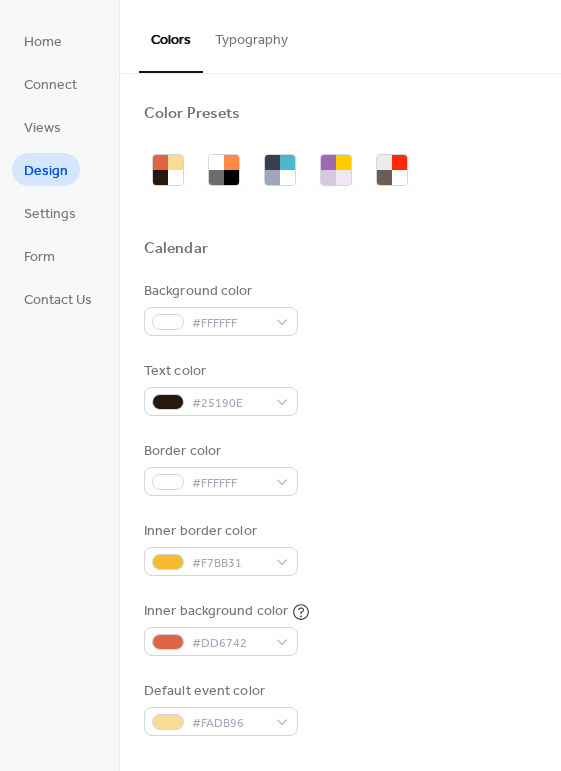 click on "Typography" at bounding box center (251, 35) 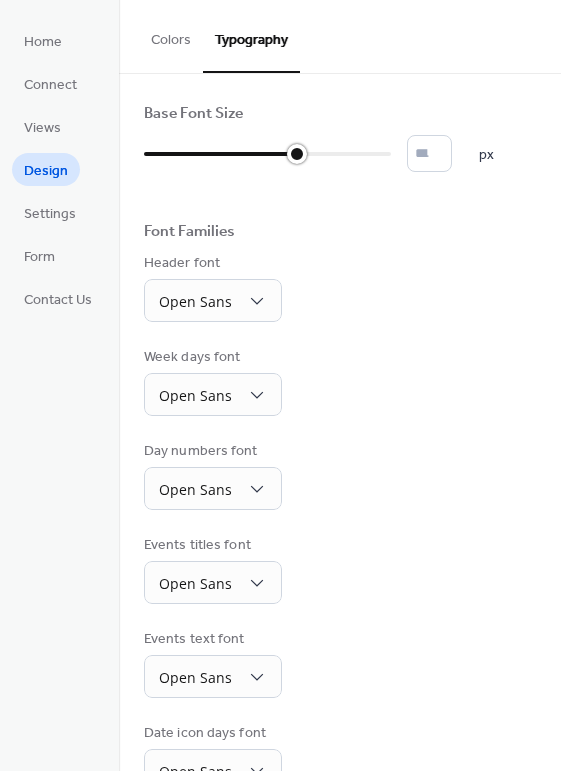 type on "**" 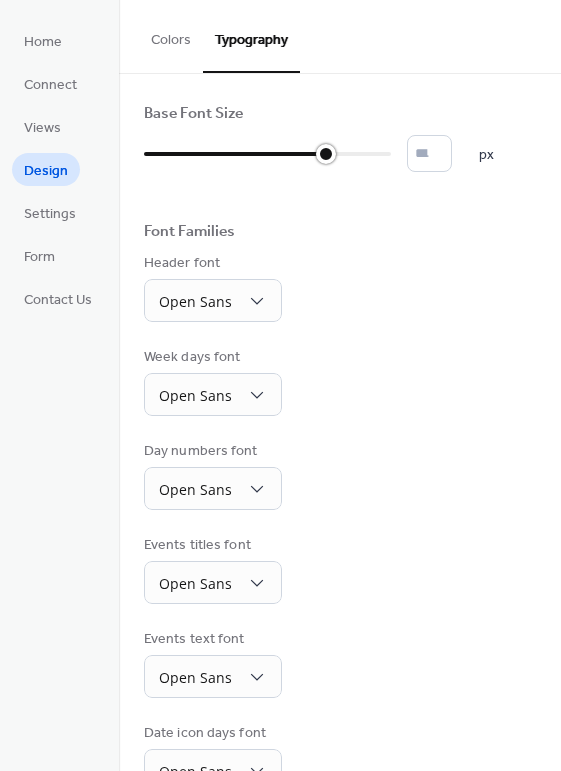 drag, startPoint x: 150, startPoint y: 154, endPoint x: 323, endPoint y: 154, distance: 173 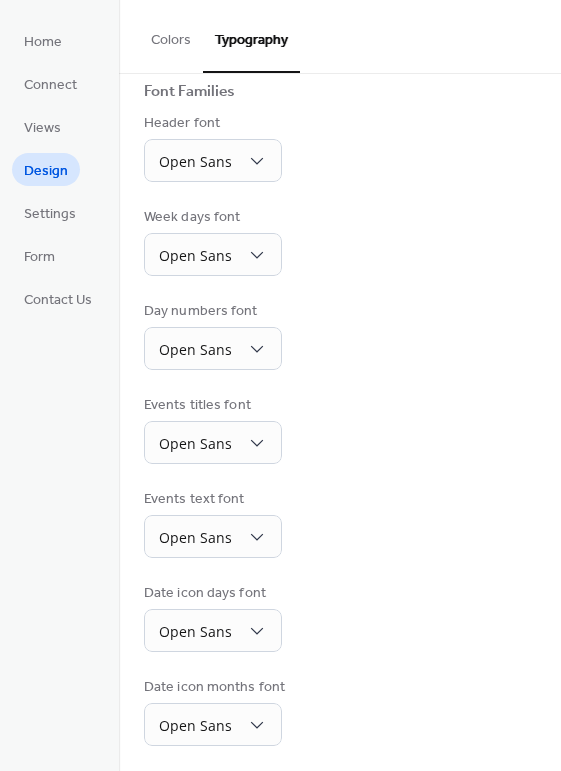 scroll, scrollTop: 0, scrollLeft: 0, axis: both 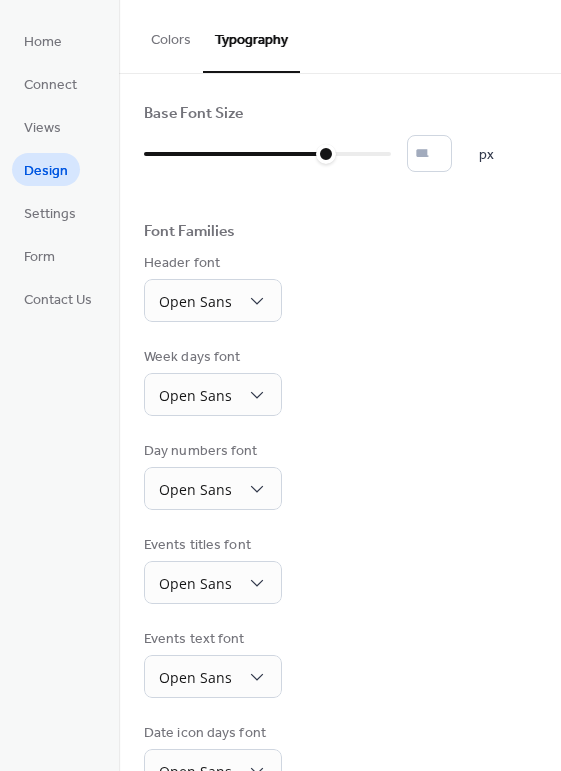 click on "Colors" at bounding box center [171, 35] 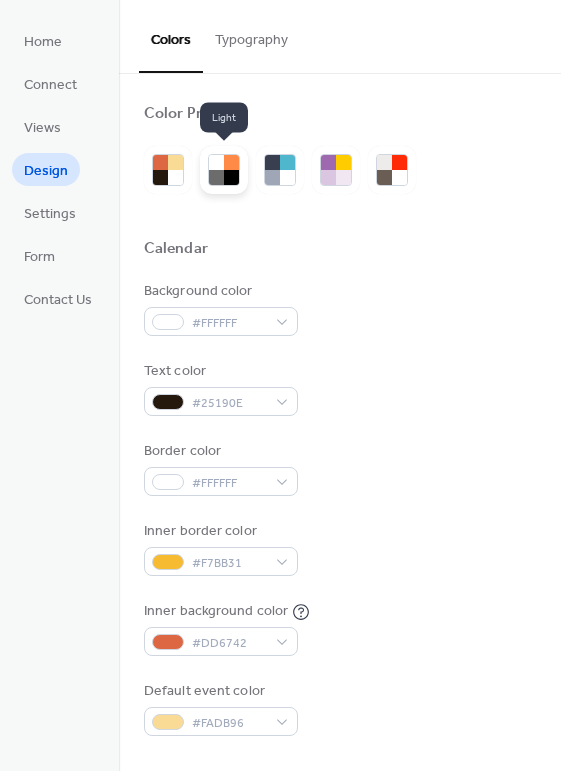 click at bounding box center (231, 177) 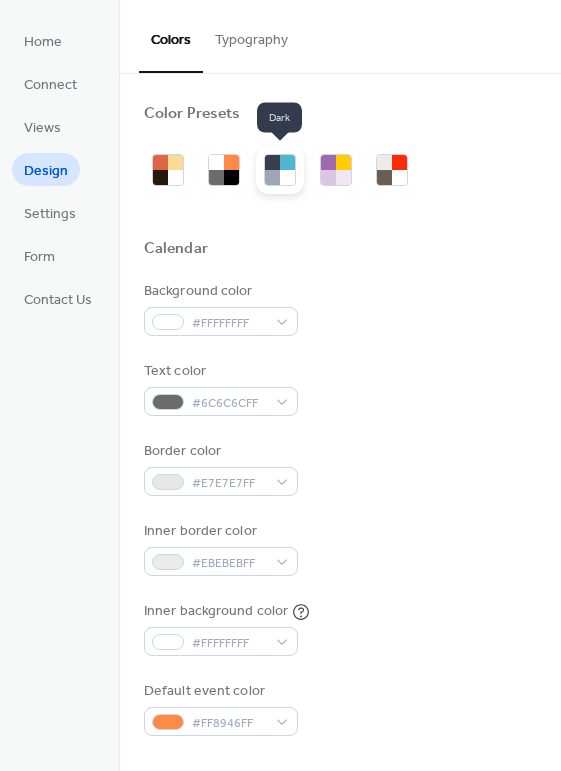 click at bounding box center [272, 177] 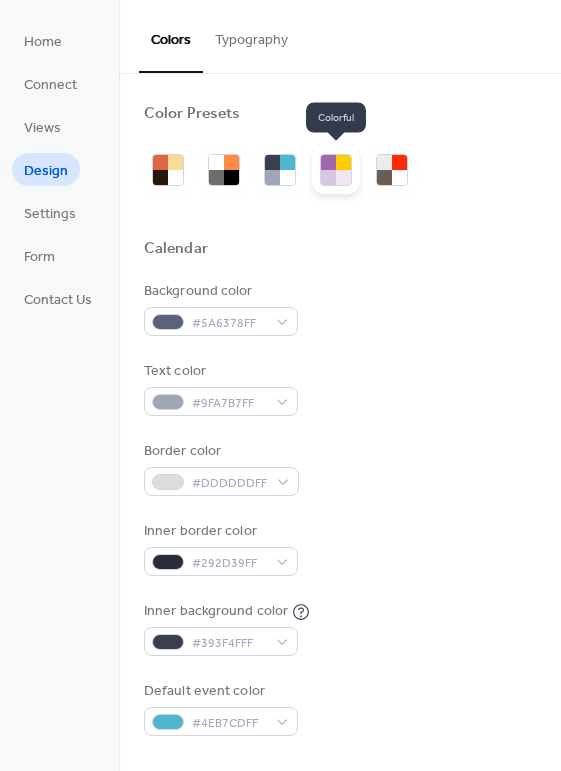 click at bounding box center (328, 162) 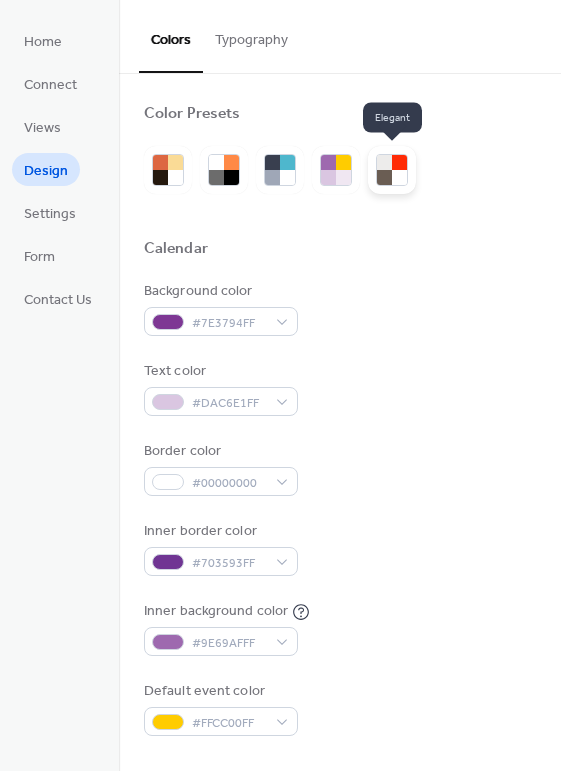 click at bounding box center [384, 162] 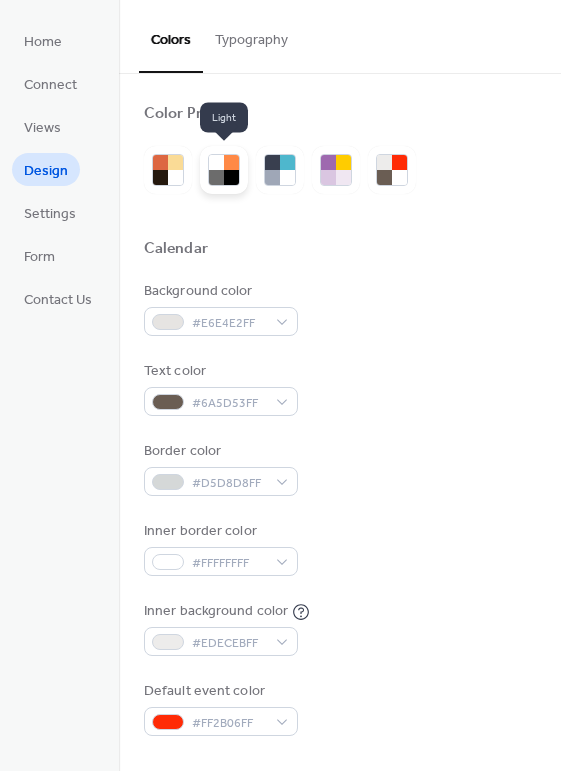 click at bounding box center (216, 162) 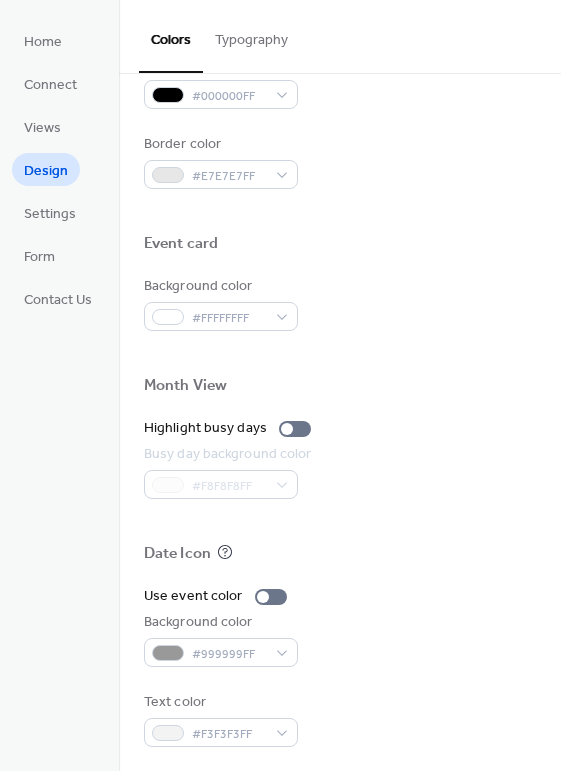 scroll, scrollTop: 854, scrollLeft: 0, axis: vertical 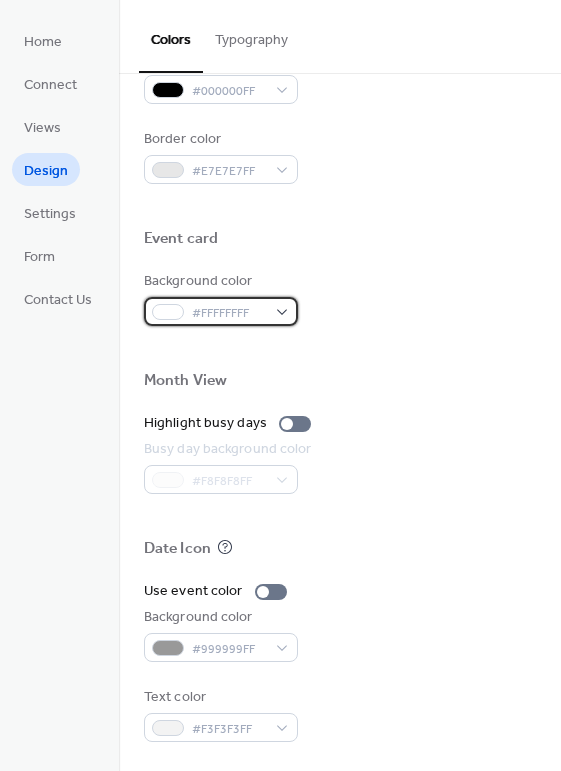 click on "#FFFFFFFF" at bounding box center (229, 313) 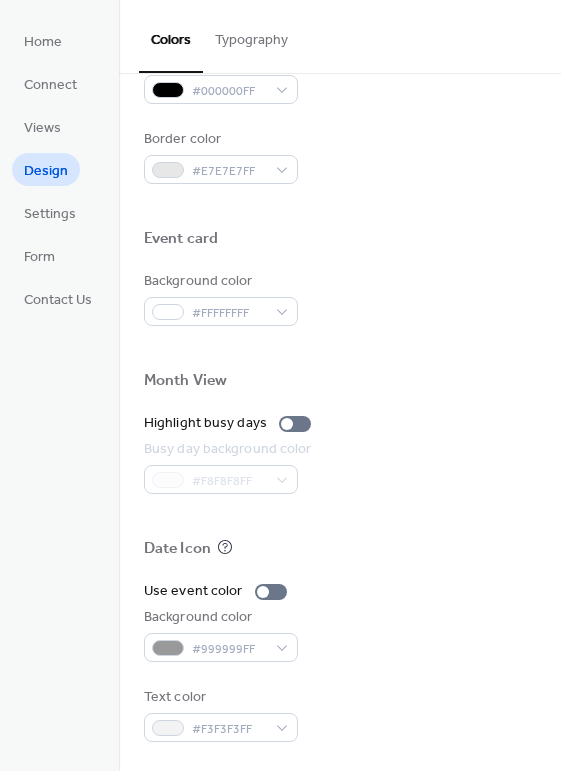 click at bounding box center (340, 263) 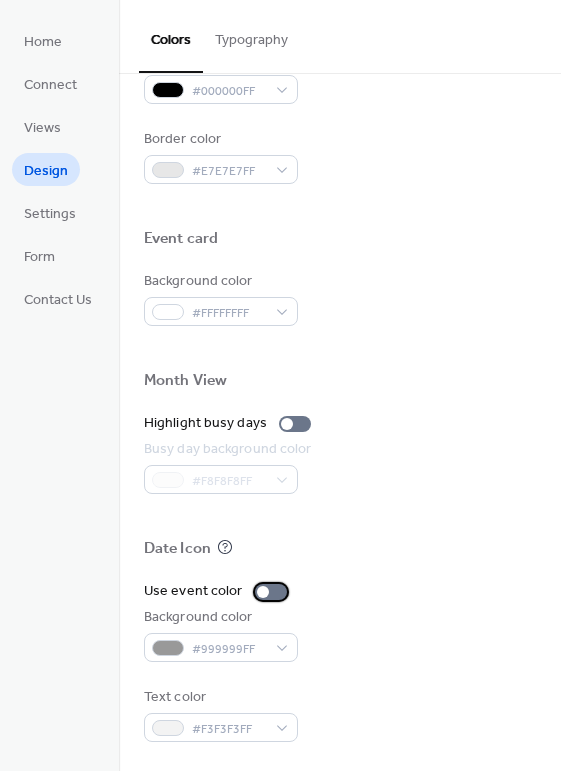click at bounding box center (271, 592) 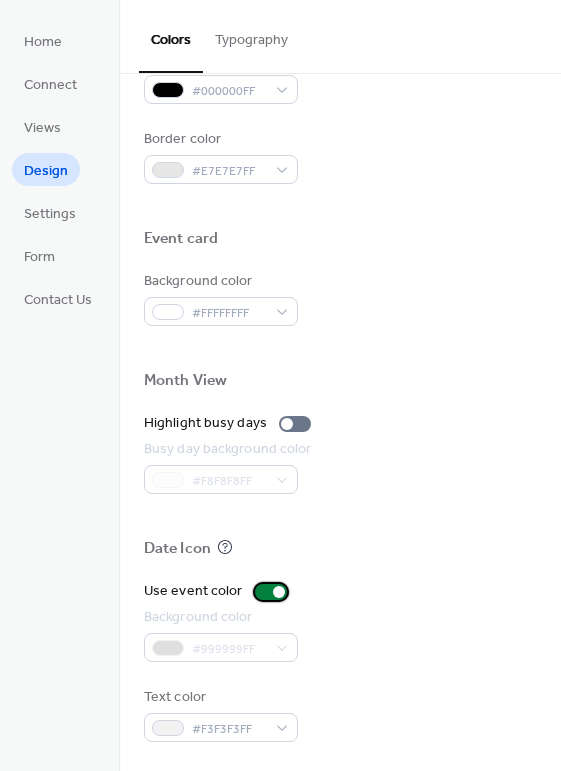 click at bounding box center [279, 592] 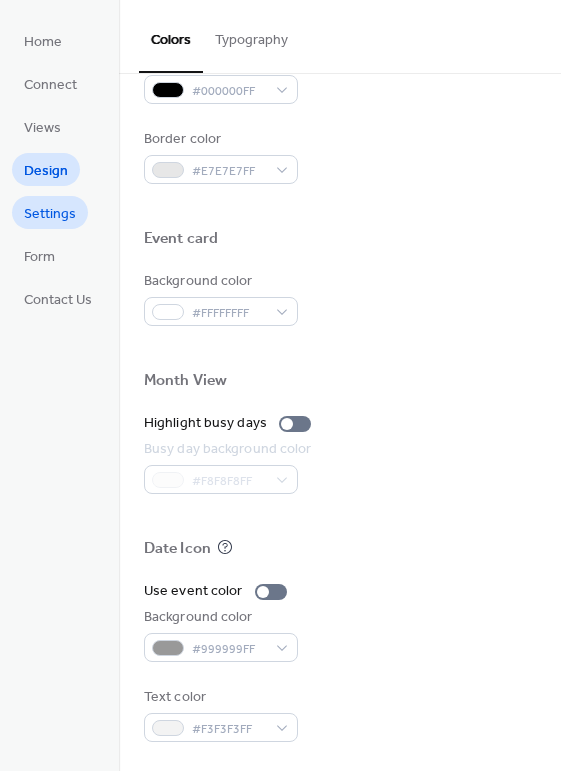 click on "Settings" at bounding box center [50, 214] 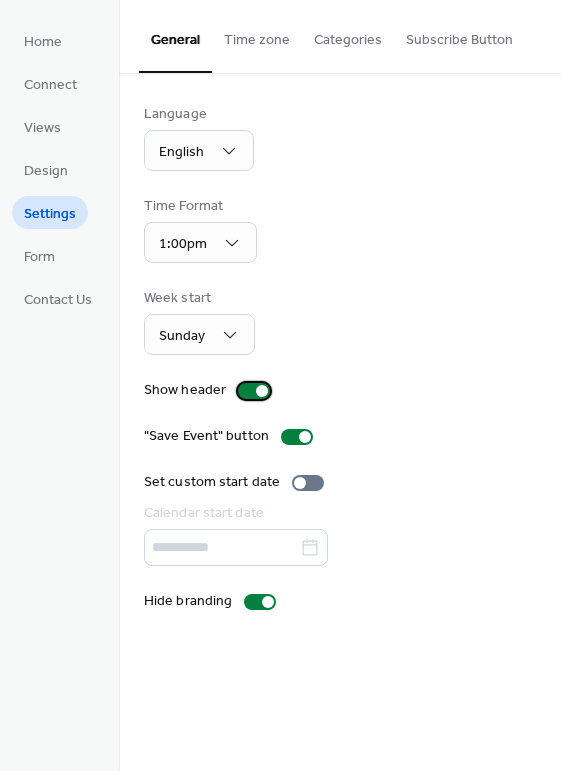click at bounding box center (254, 391) 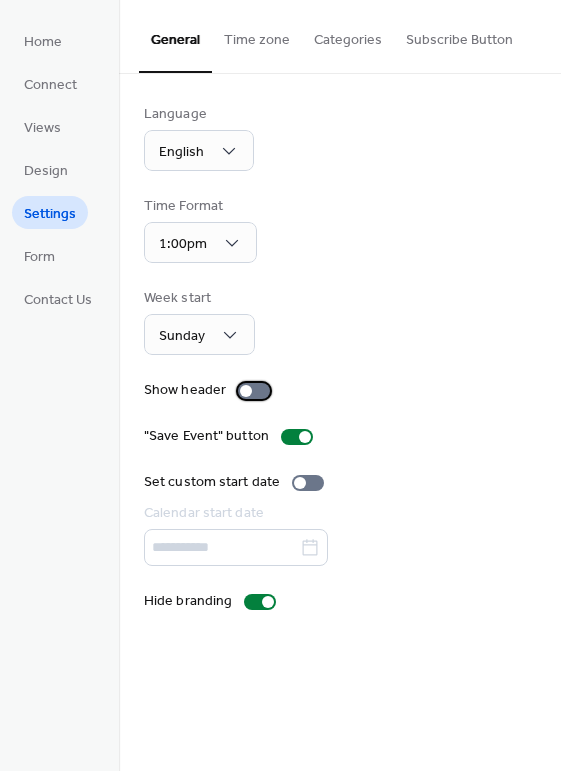 click at bounding box center [254, 391] 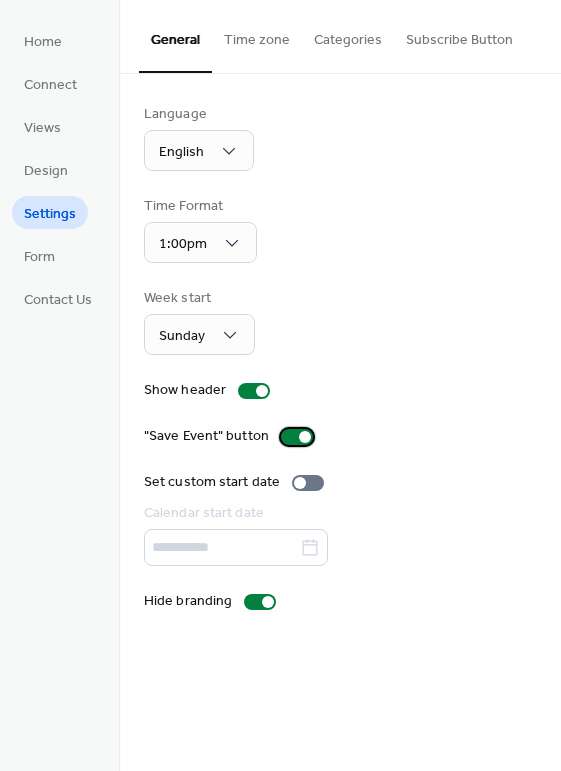 click at bounding box center [305, 437] 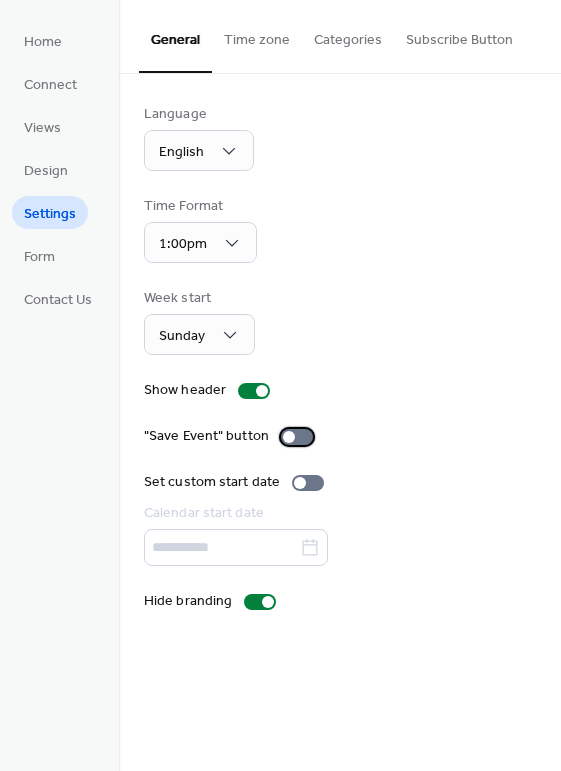 click at bounding box center [289, 437] 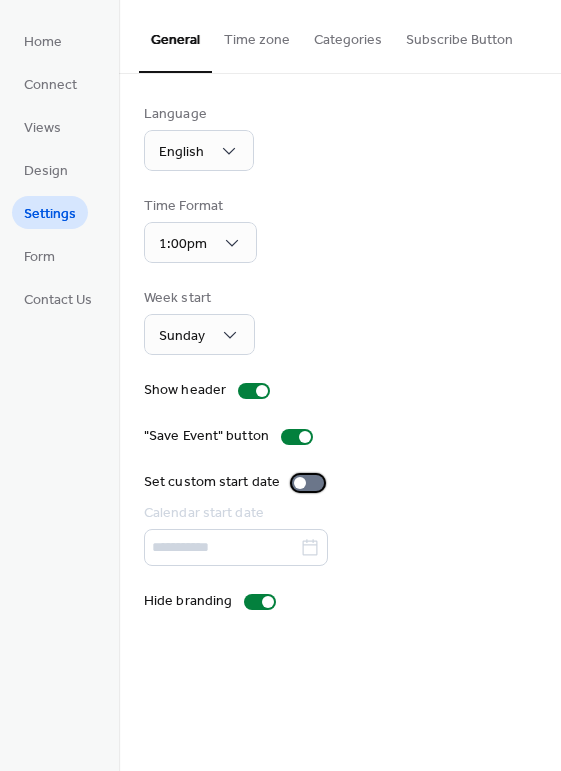 click at bounding box center (300, 483) 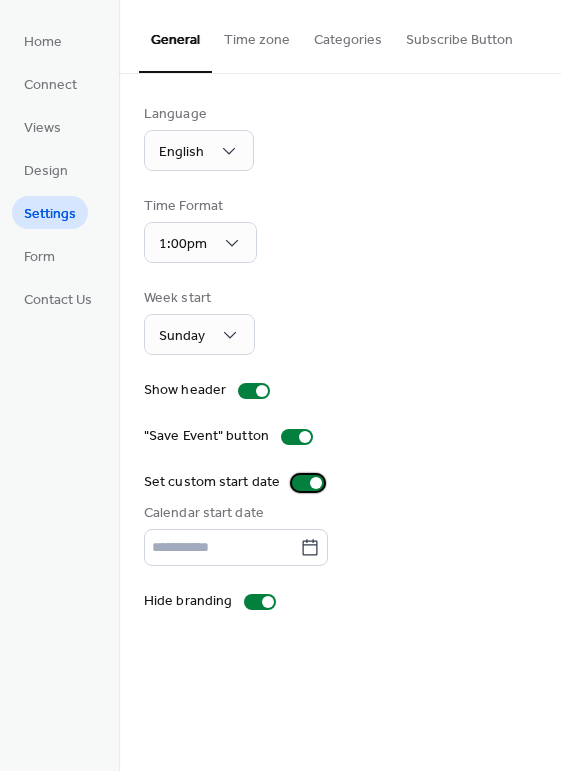 click at bounding box center (308, 483) 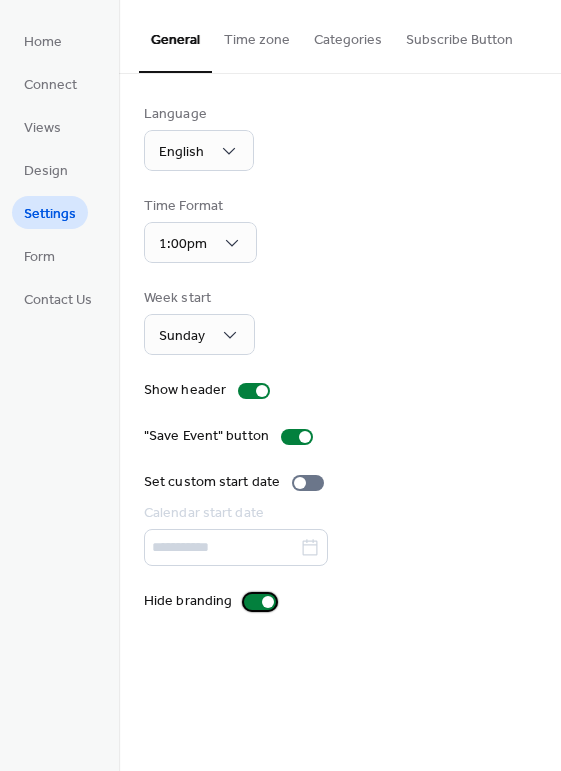 click at bounding box center (260, 602) 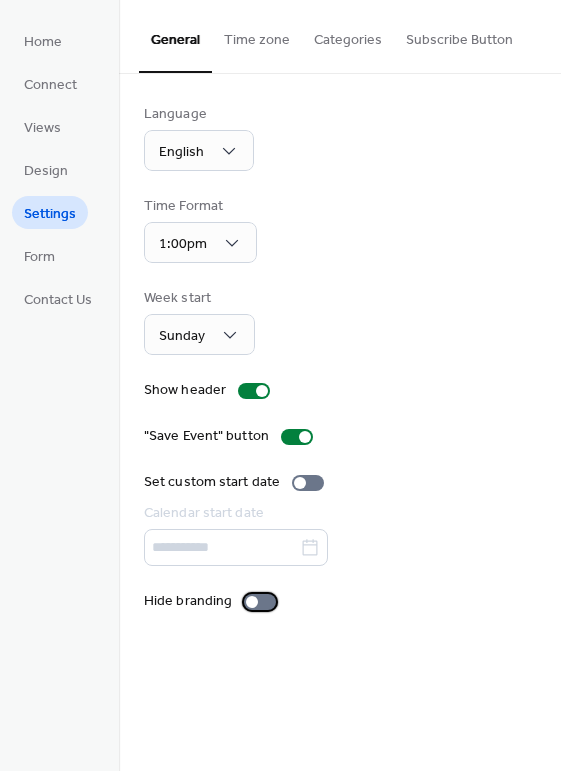 click at bounding box center [260, 602] 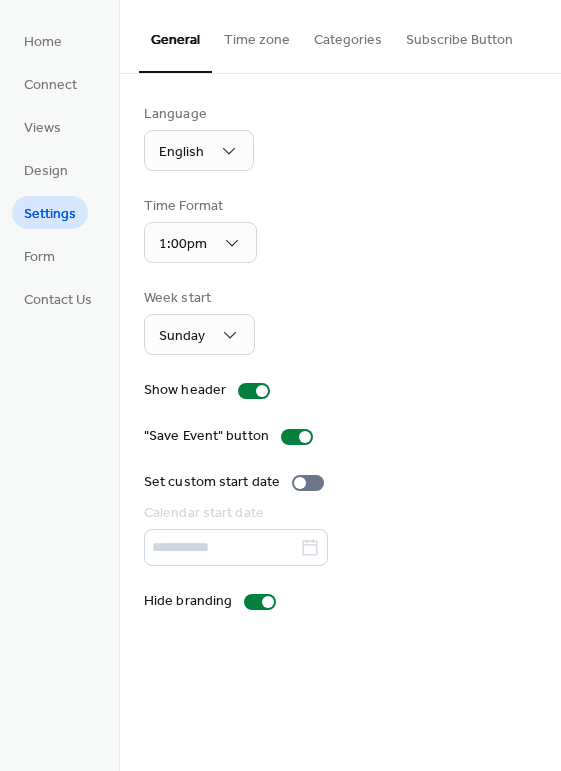 click on "Time zone" at bounding box center [257, 35] 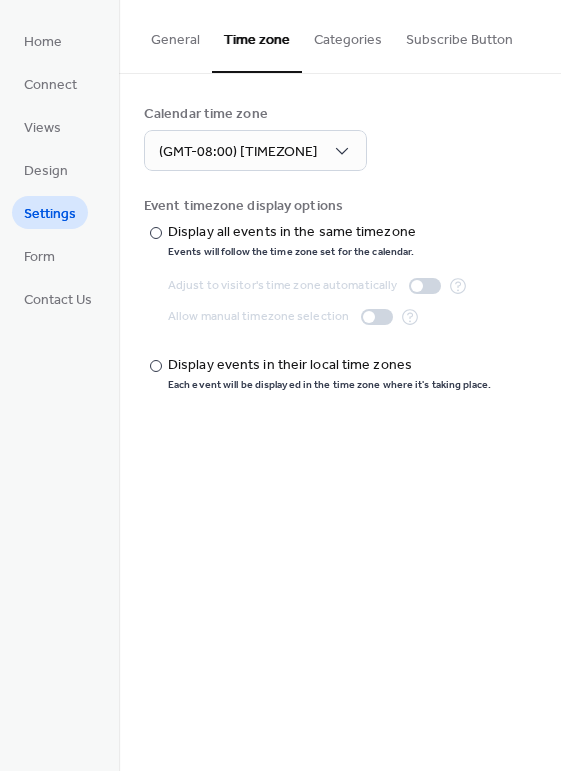 click on "Categories" at bounding box center (348, 35) 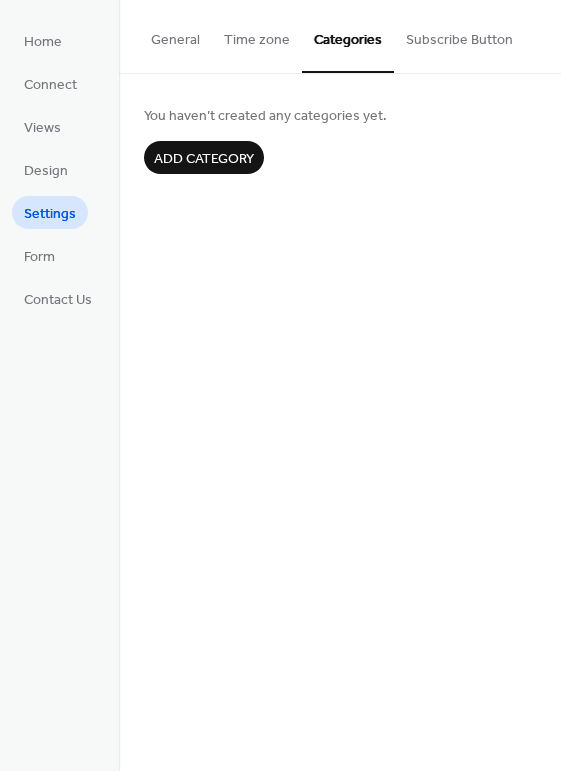 click on "Subscribe Button" at bounding box center [459, 35] 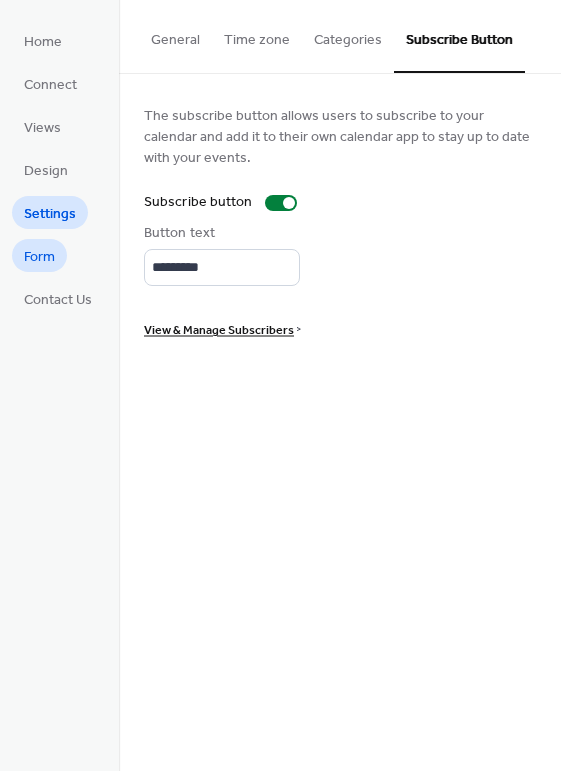 click on "Form" at bounding box center [39, 255] 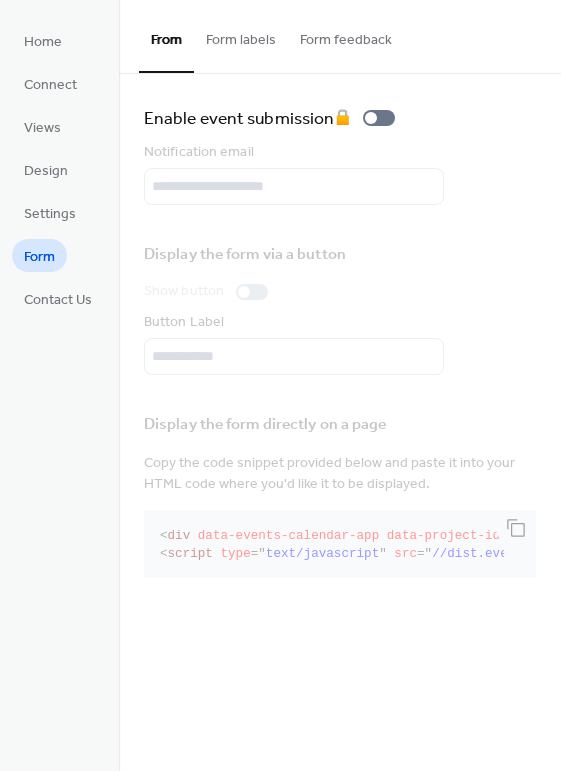click on "Form labels" at bounding box center [241, 35] 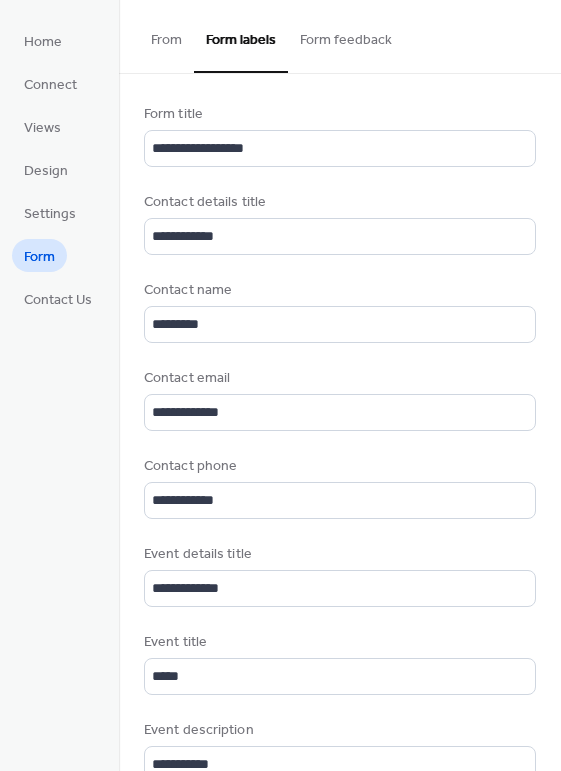click on "Form feedback" at bounding box center [346, 35] 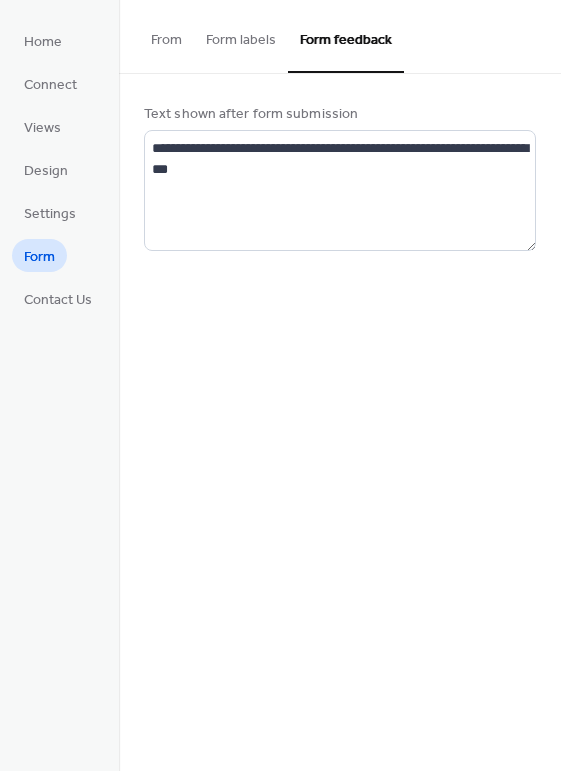 click on "Form labels" at bounding box center [241, 35] 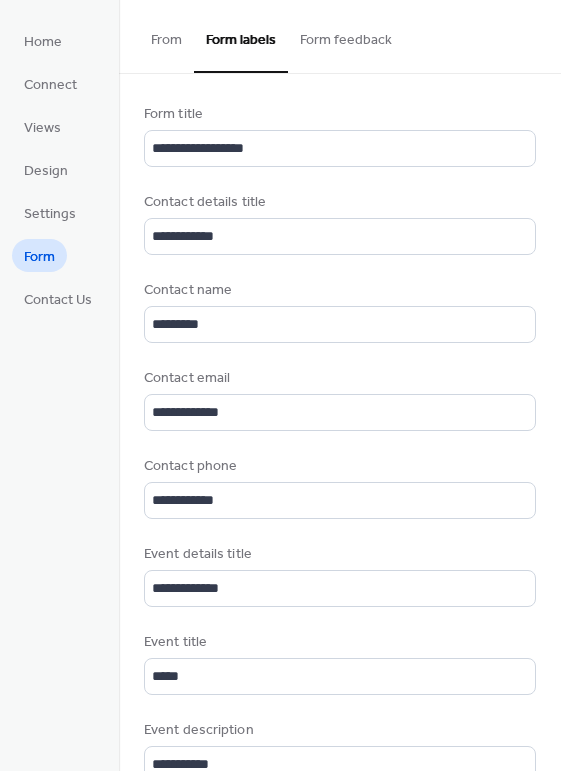 click on "From" at bounding box center (166, 35) 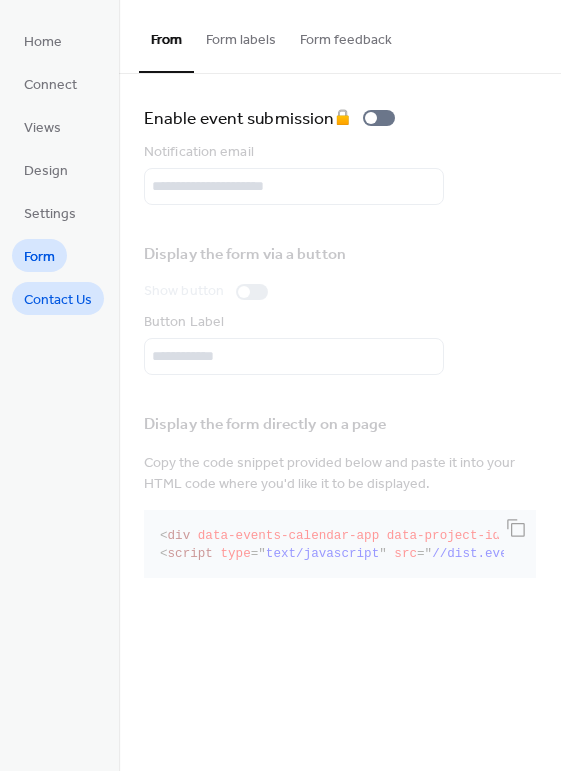 click on "Contact Us" at bounding box center [58, 300] 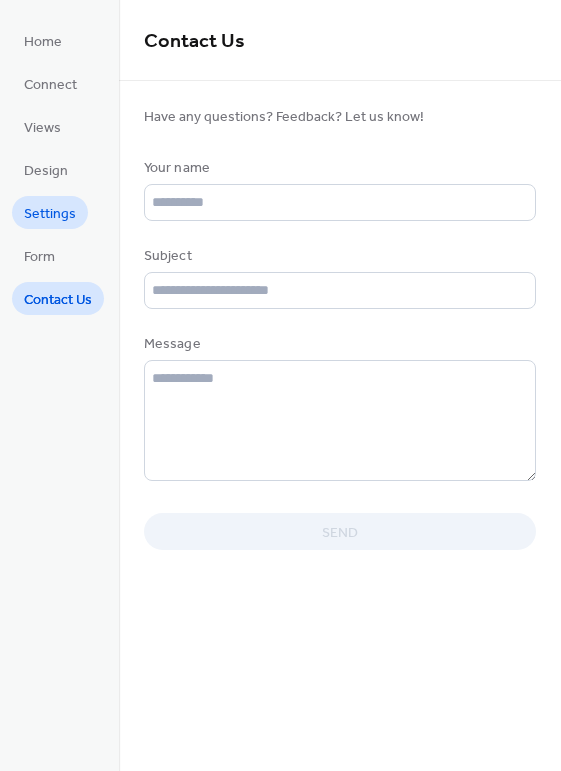 click on "Settings" at bounding box center [50, 214] 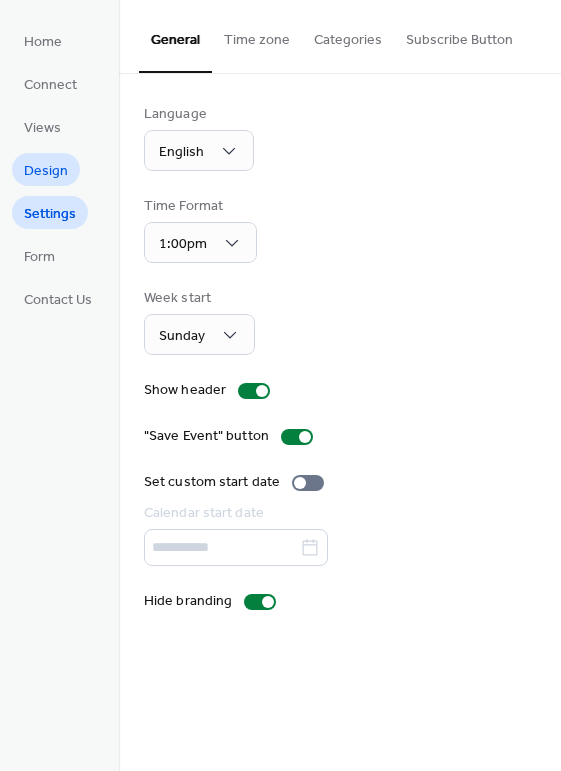 click on "Design" at bounding box center (46, 171) 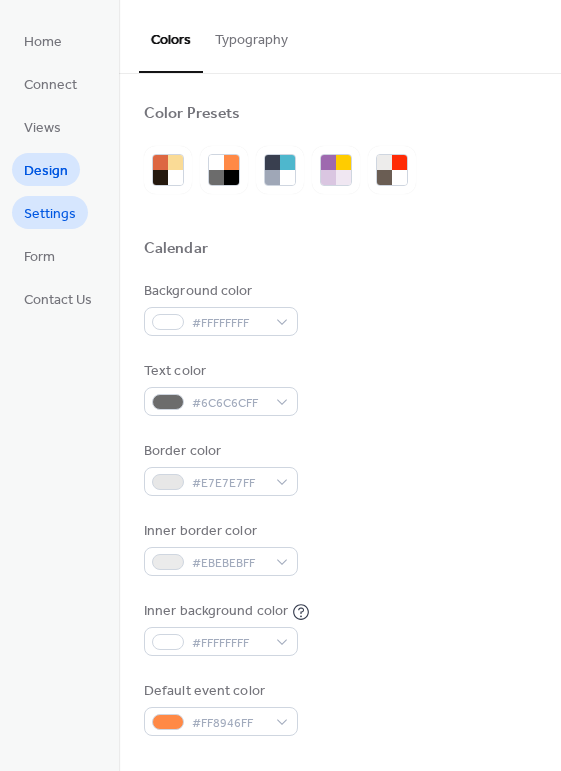 click on "Settings" at bounding box center [50, 214] 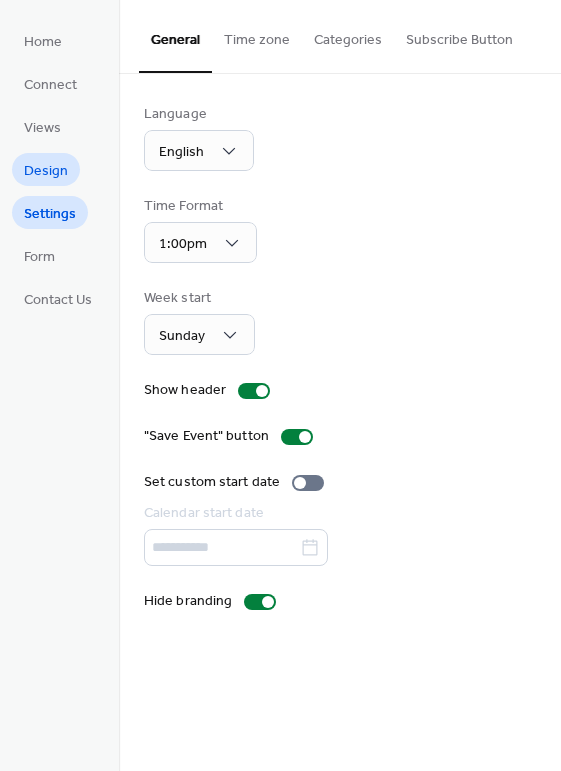 click on "Design" at bounding box center (46, 171) 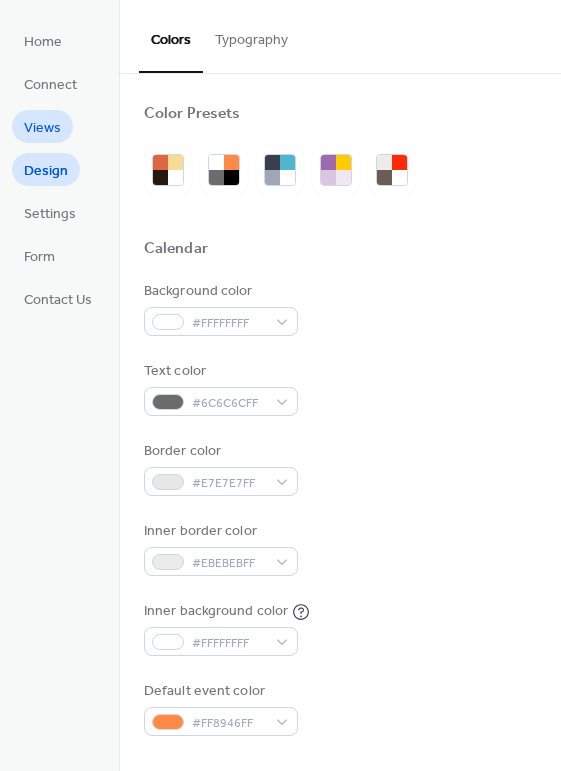 click on "Views" at bounding box center (42, 128) 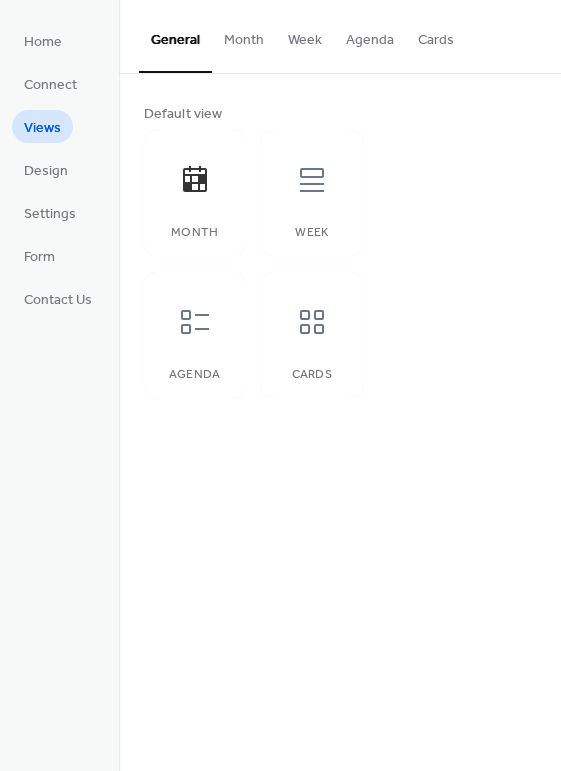 click on "Month" at bounding box center (244, 35) 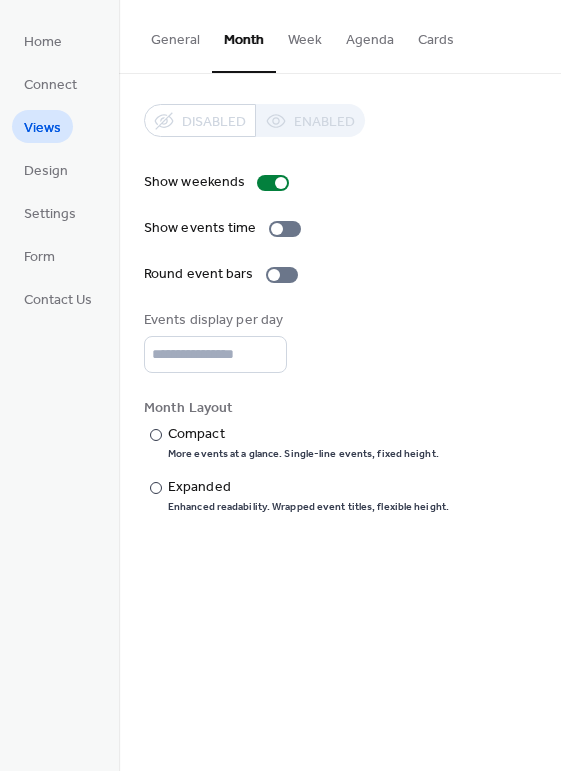 click on "Week" at bounding box center (305, 35) 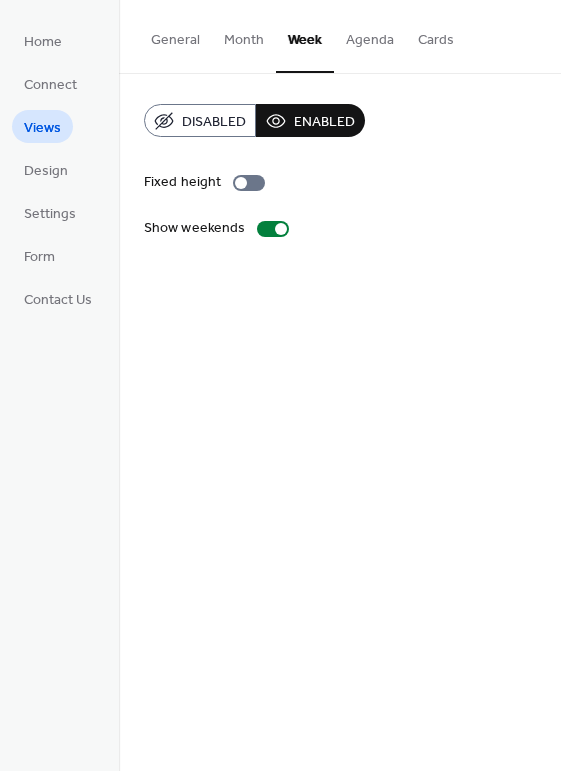 click on "Month" at bounding box center (244, 35) 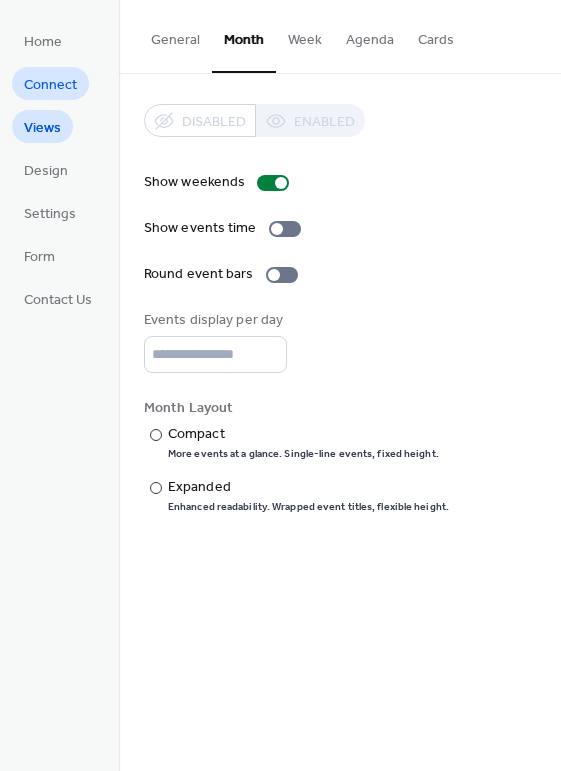 click on "Connect" at bounding box center [50, 85] 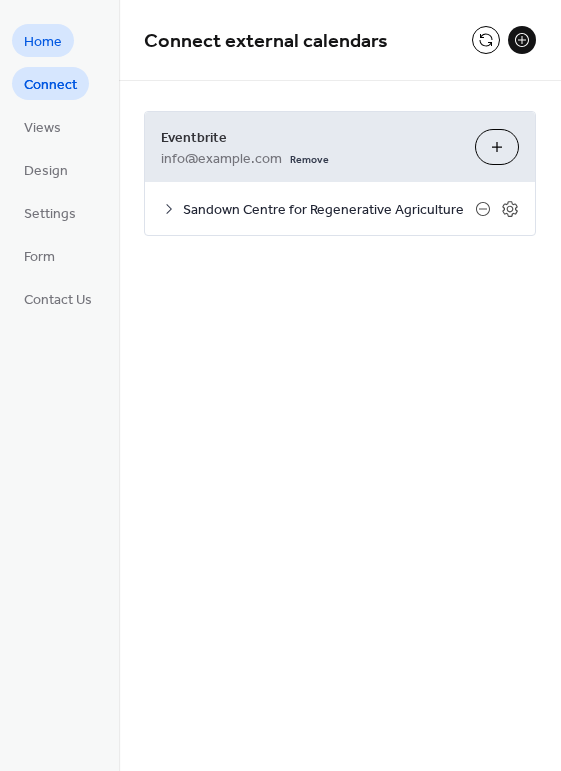 click on "Home" at bounding box center [43, 42] 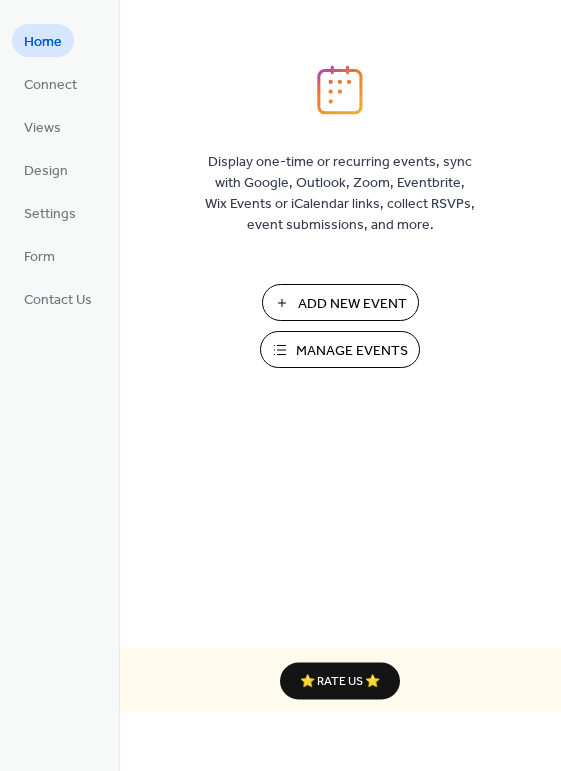 click on "Manage Events" at bounding box center (352, 351) 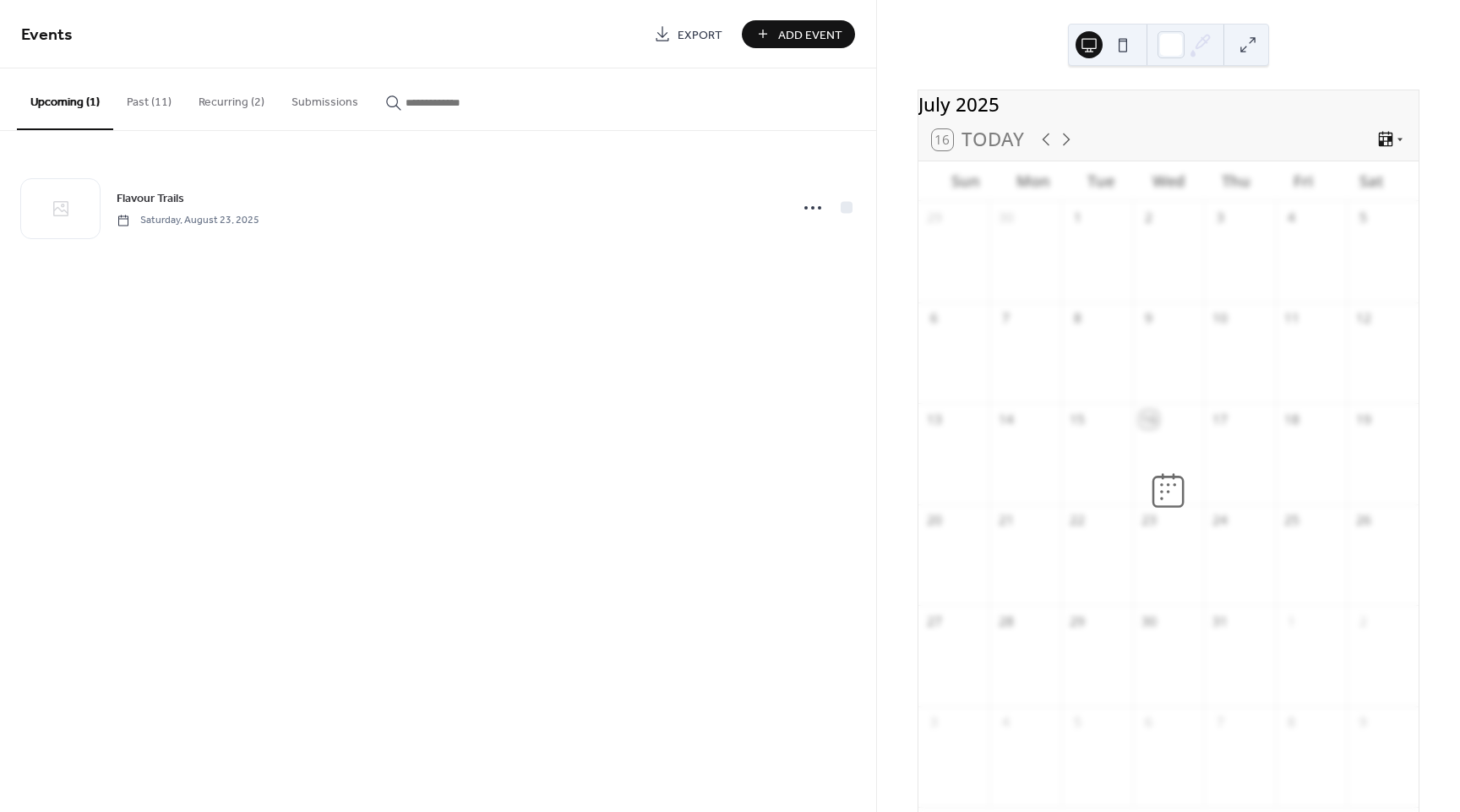 scroll, scrollTop: 0, scrollLeft: 0, axis: both 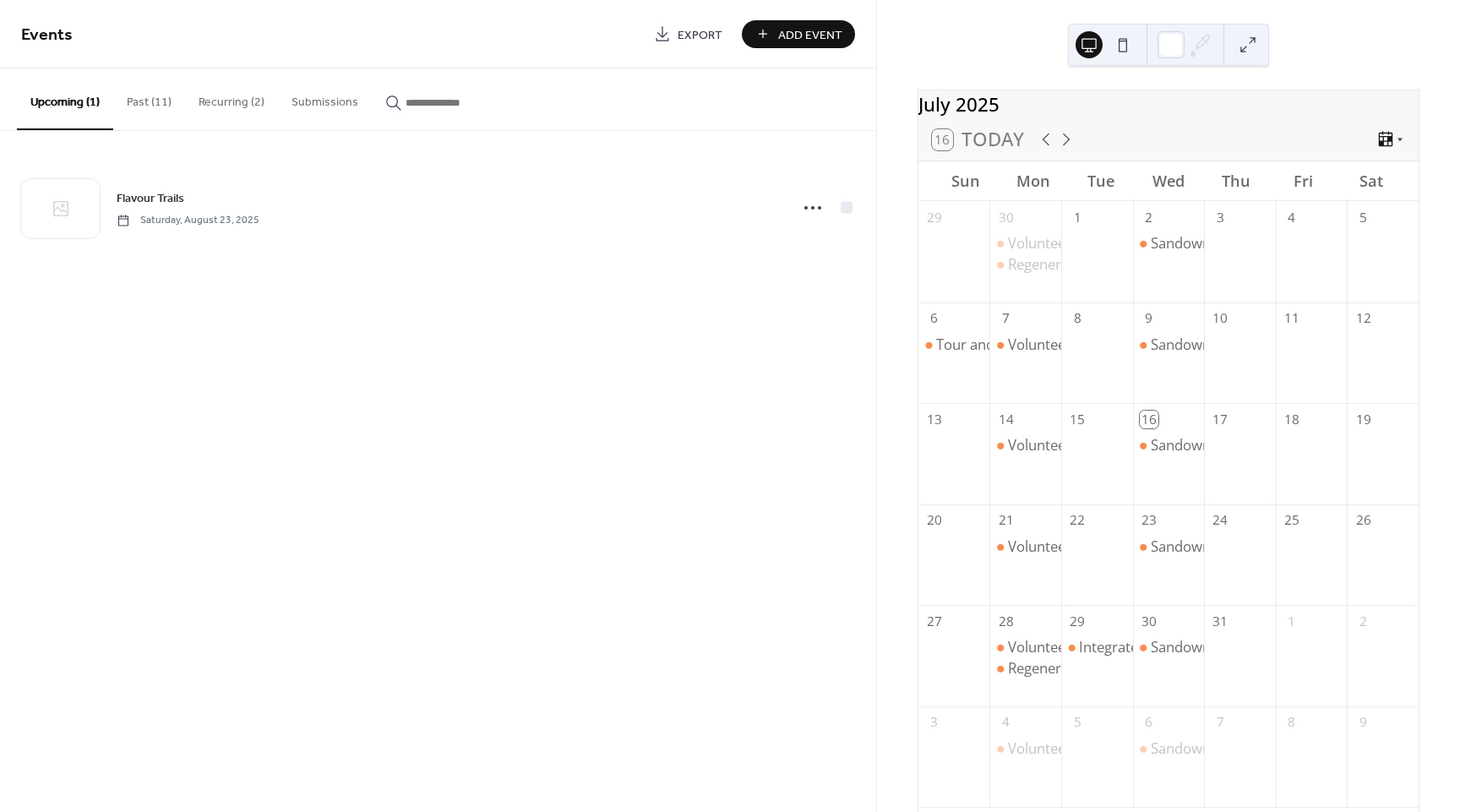 click on "16 Today" at bounding box center [1169, 139] 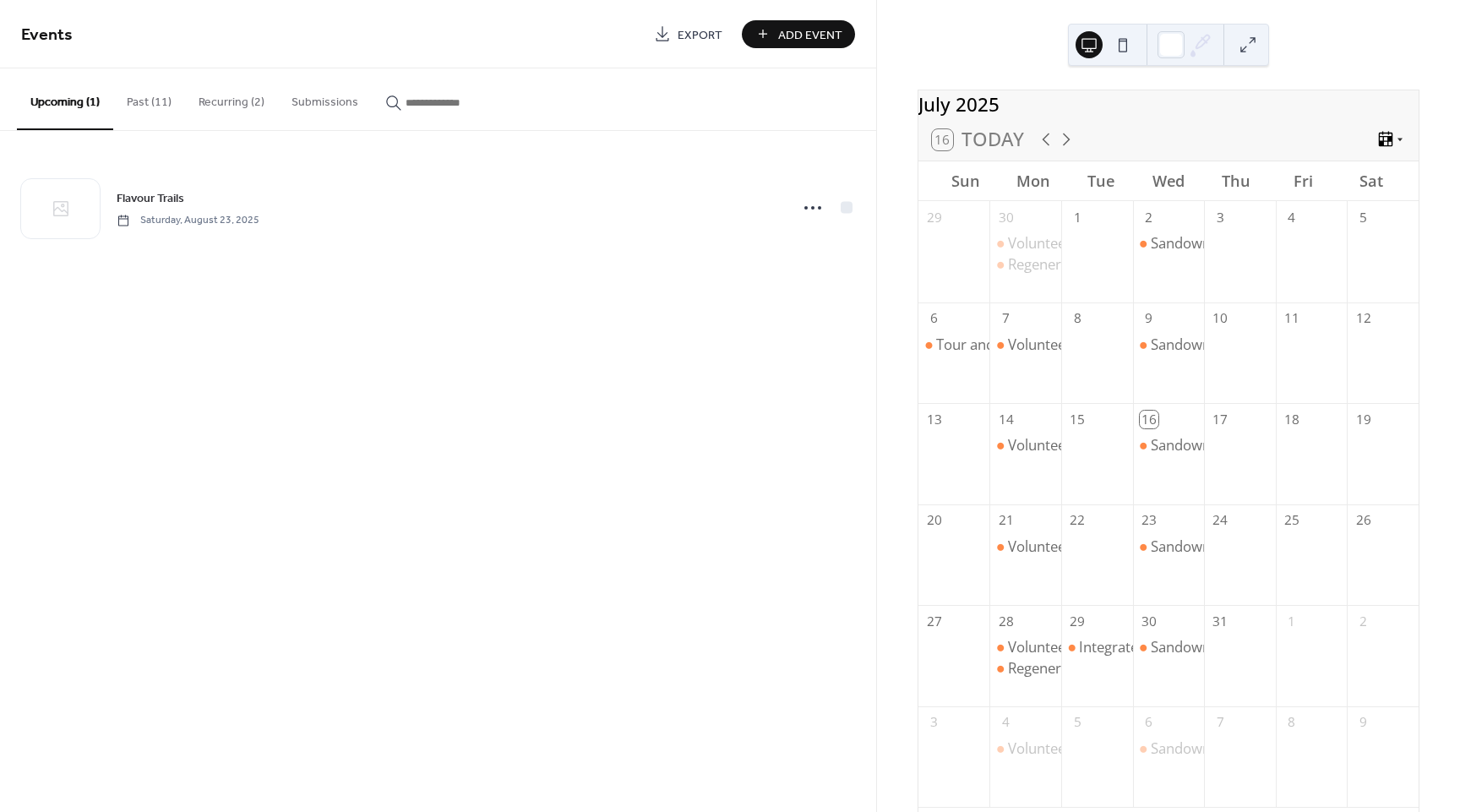 click 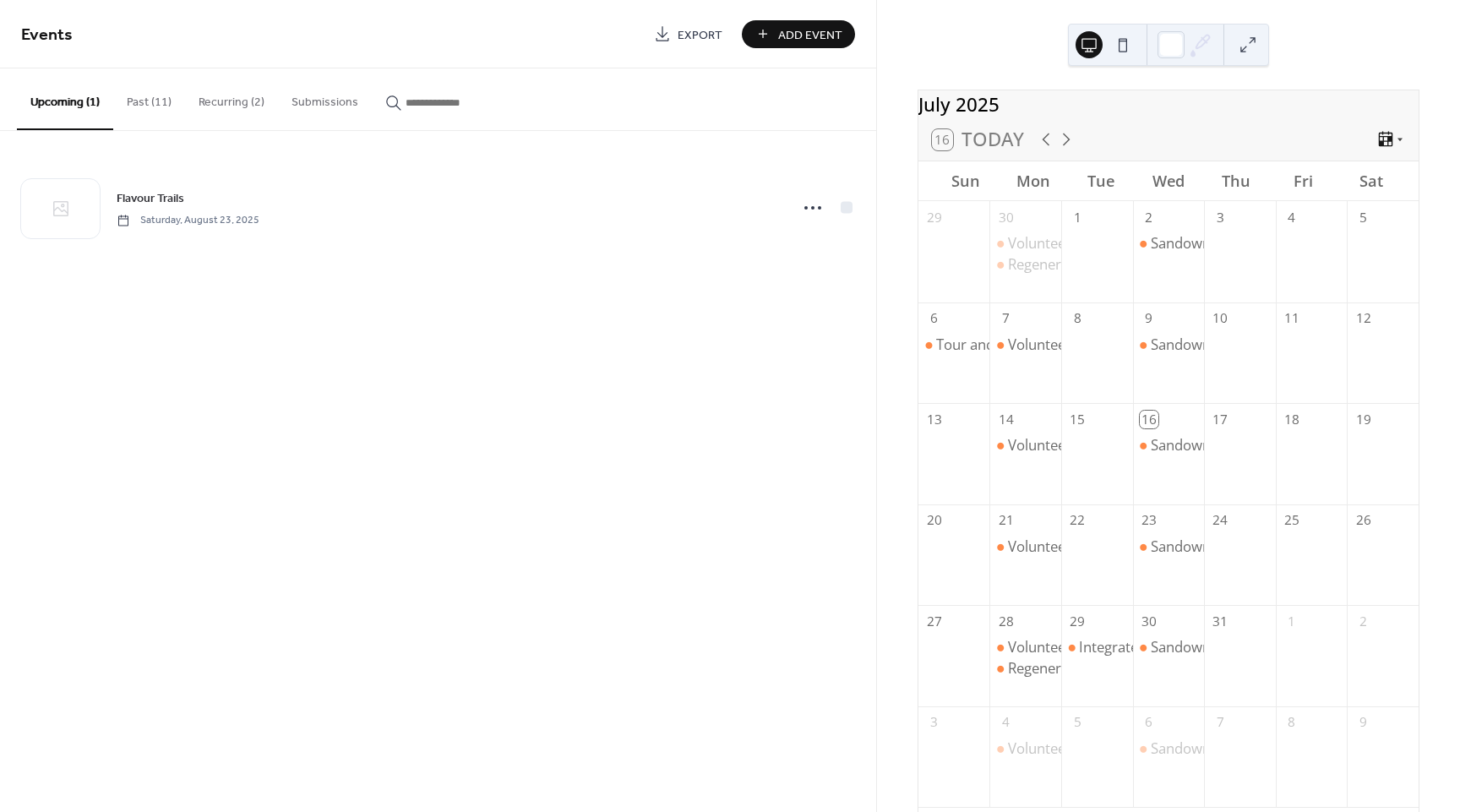 click on "July 2025 16 Today Sun Mon Tue Wed Thu Fri Sat 29 30 Volunteer Day Regenerative Home Gardener Course - Individual Classes 1 2 Sandown Farmers Market 3 4 5 6 Tour and Activity! 7 Volunteer Day 8 9 Sandown Farmers Market 10 11 12 13 14 Volunteer Day 15 16 Sandown Farmers Market 17 18 19 20 21 Volunteer Day 22 23 Sandown Farmers Market 24 25 26 27 28 Volunteer Day Regenerative Home Gardener Course - Individual Classes 29 Integrated Pest Management Workshop 30 Sandown Farmers Market 31 1 2 3 4 Volunteer Day 5 6 Sandown Farmers Market 7 8 9 Subscribe" at bounding box center (1169, 406) 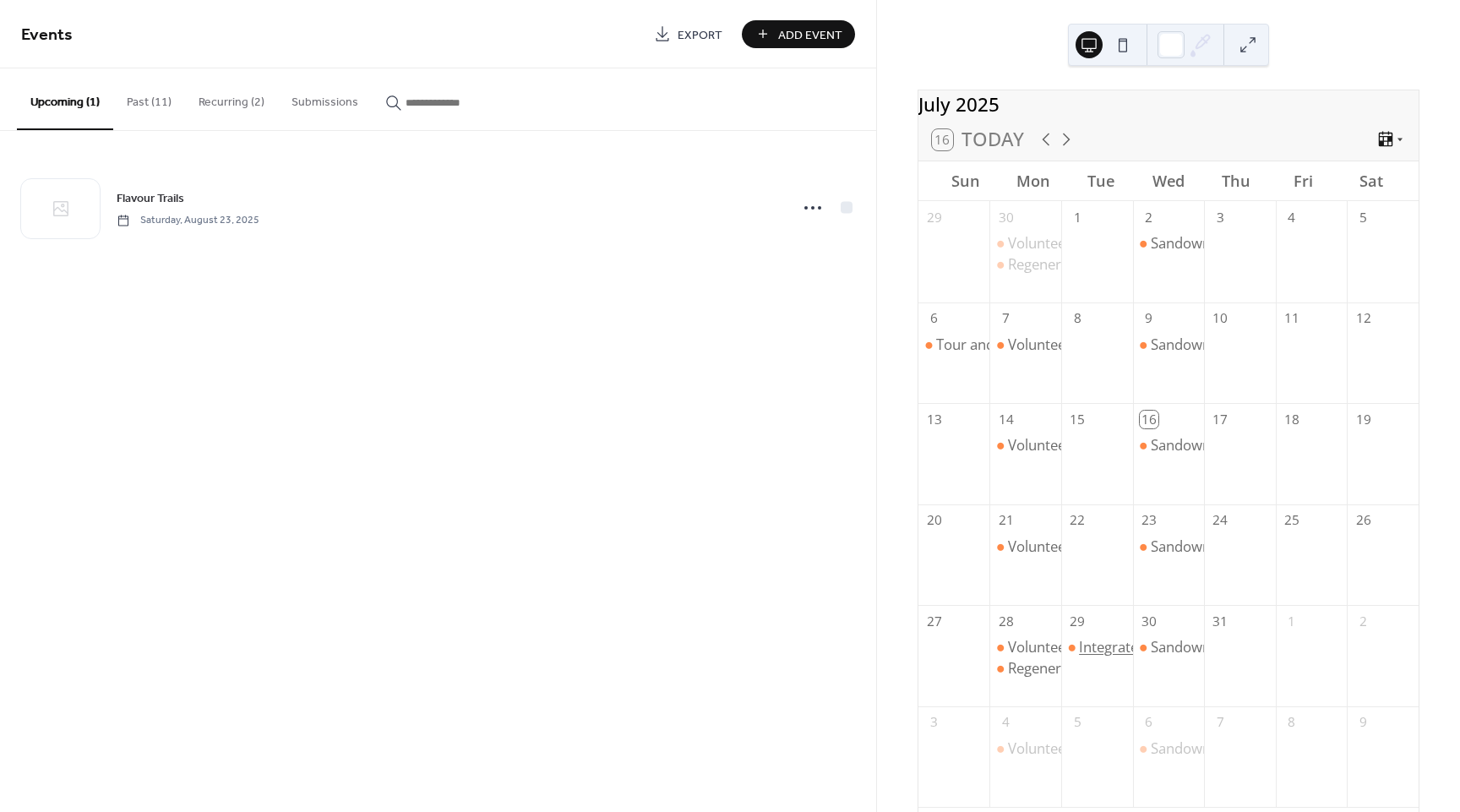 click on "Integrated Pest Management Workshop" at bounding box center [1208, 647] 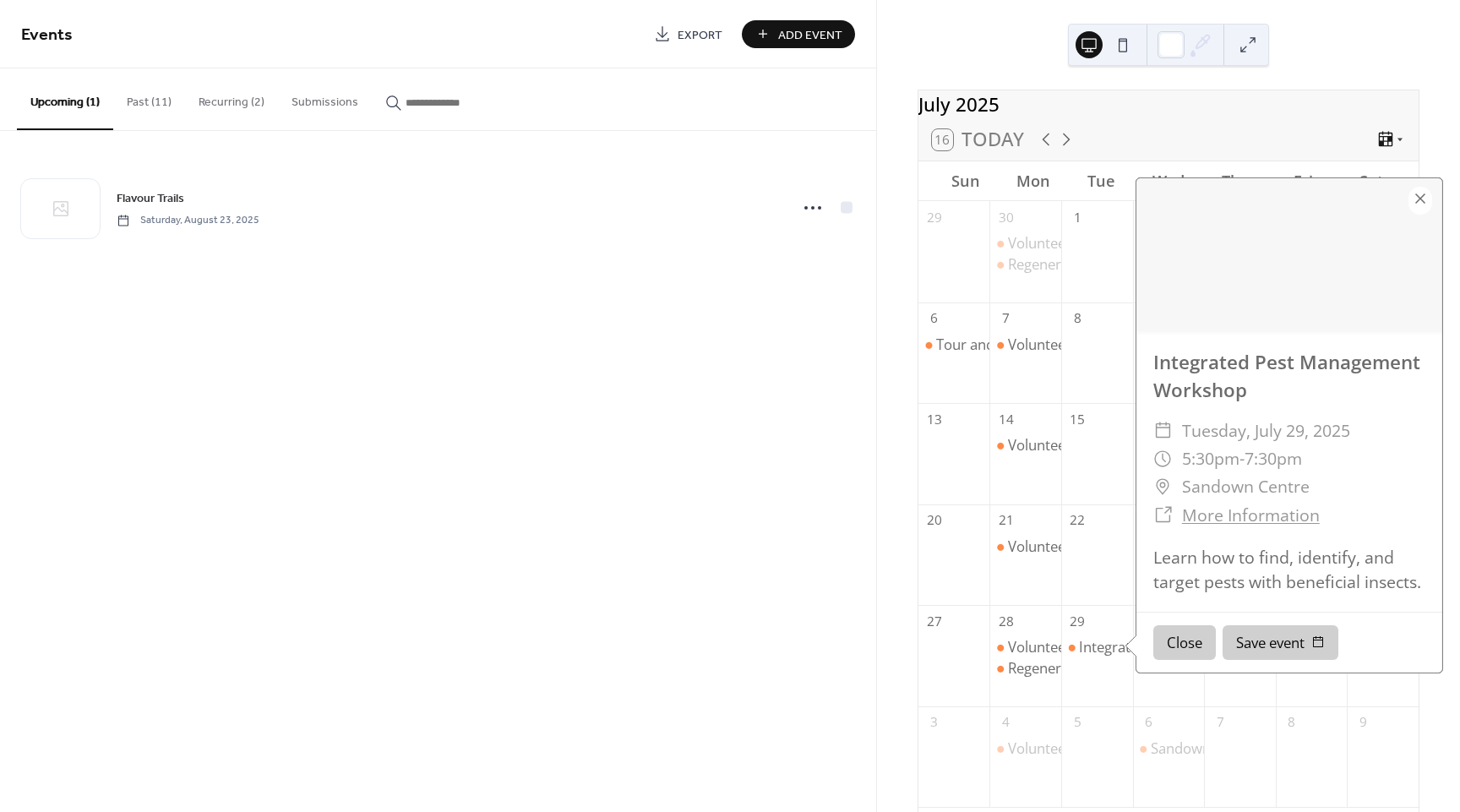 click at bounding box center [1420, 200] 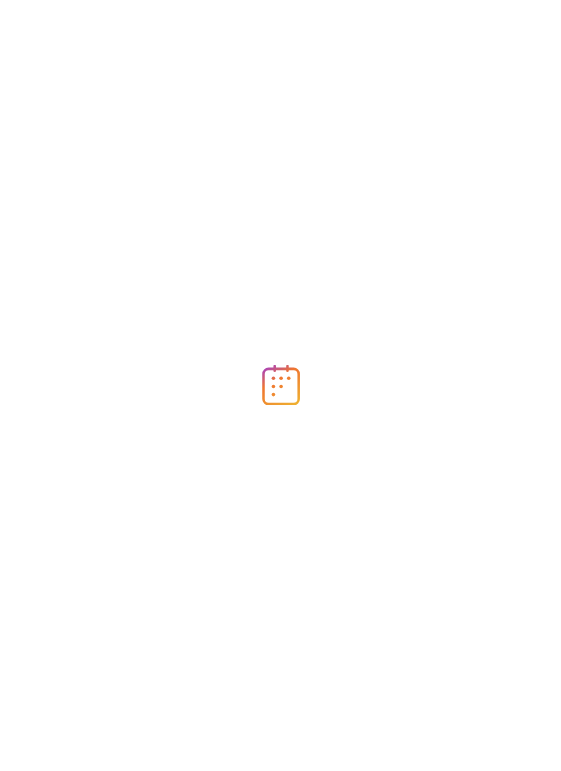 scroll, scrollTop: 0, scrollLeft: 0, axis: both 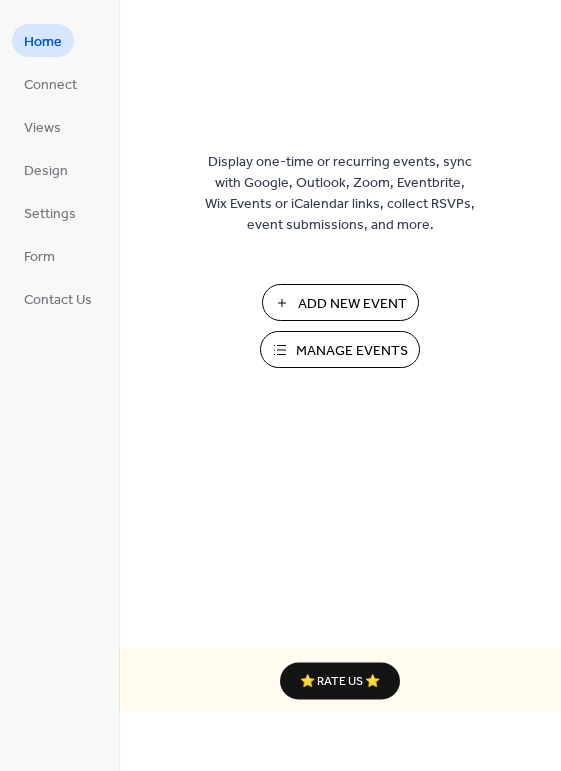 click on "Manage Events" at bounding box center (340, 349) 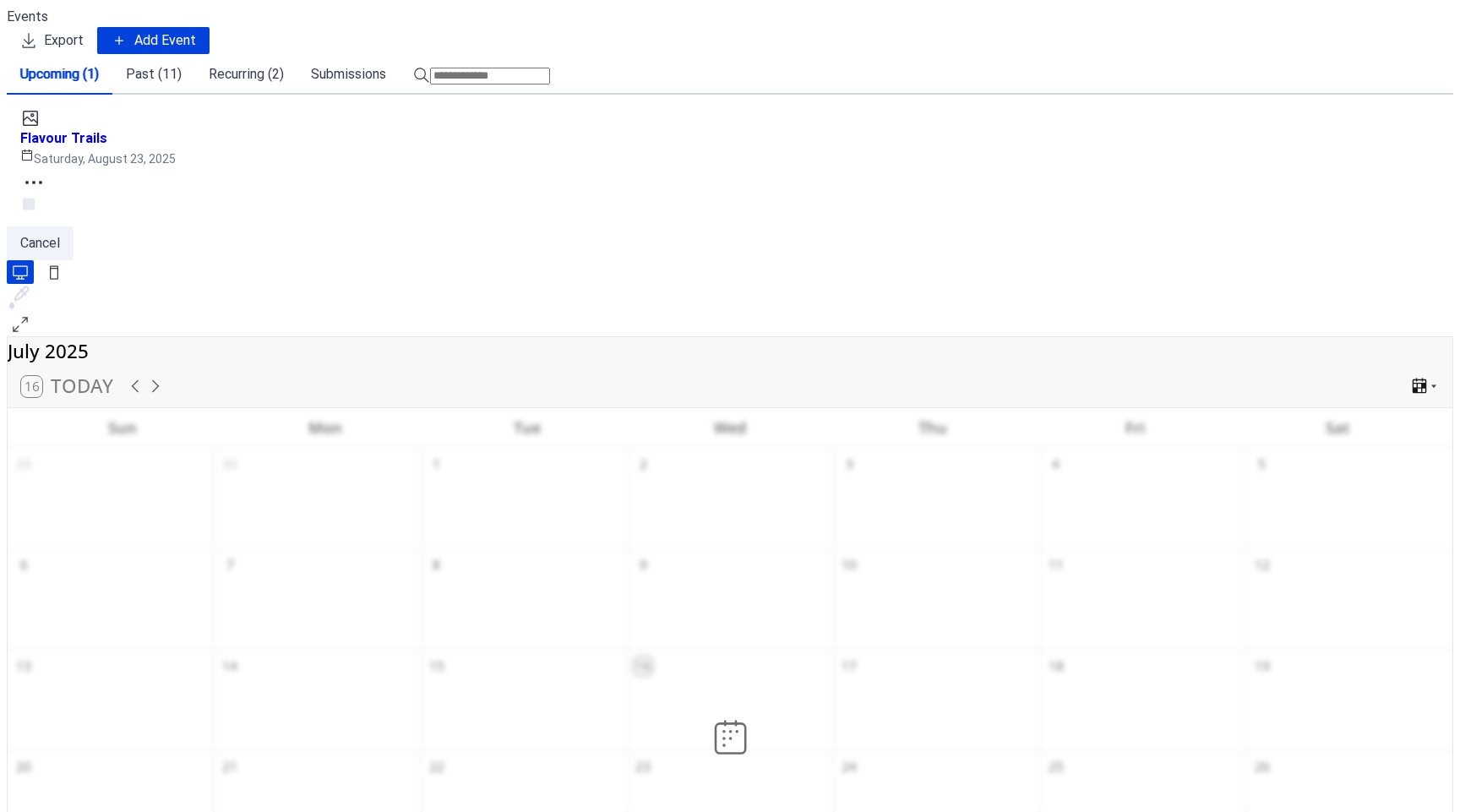 scroll, scrollTop: 0, scrollLeft: 0, axis: both 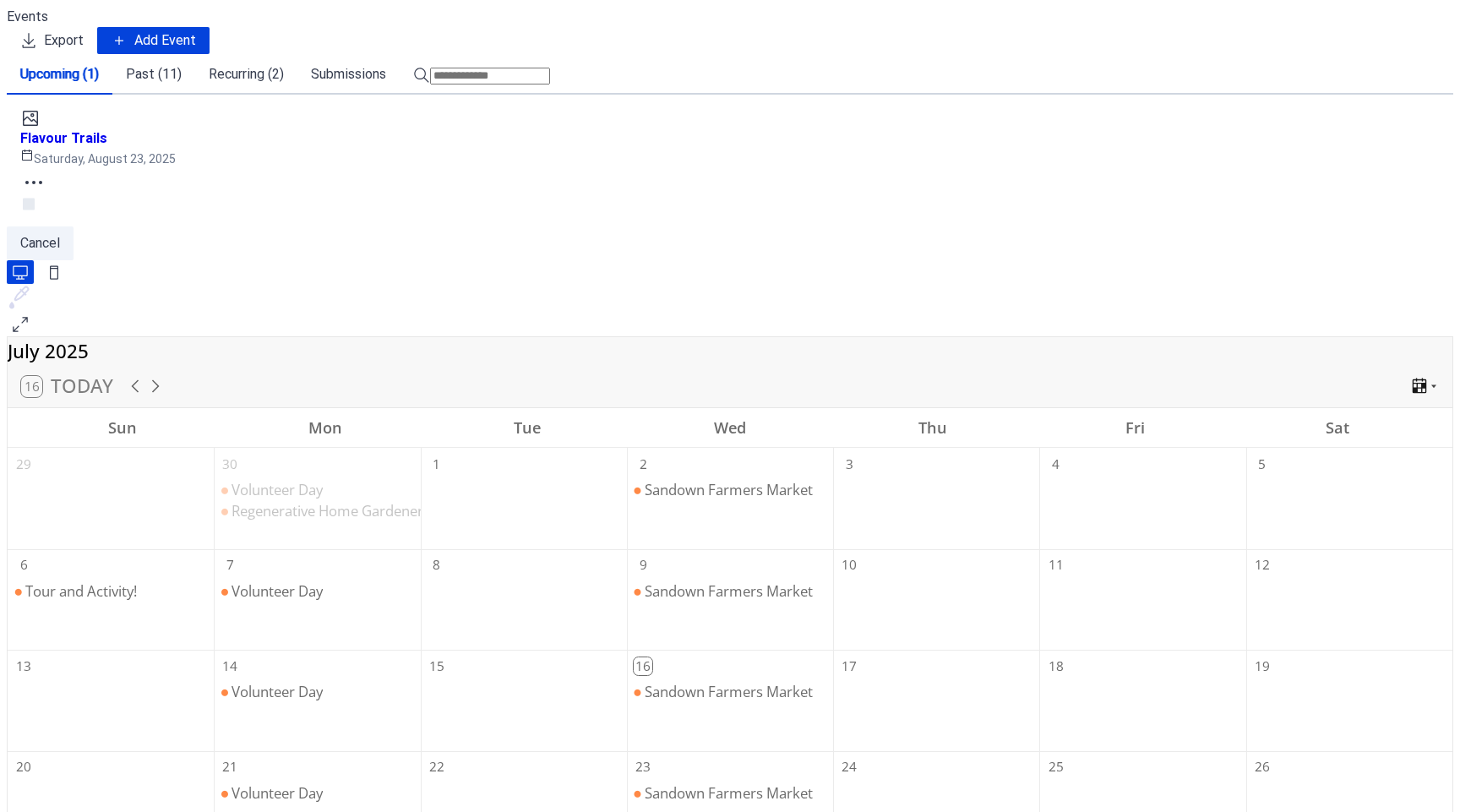 click on "Recurring (2)" at bounding box center [246, 74] 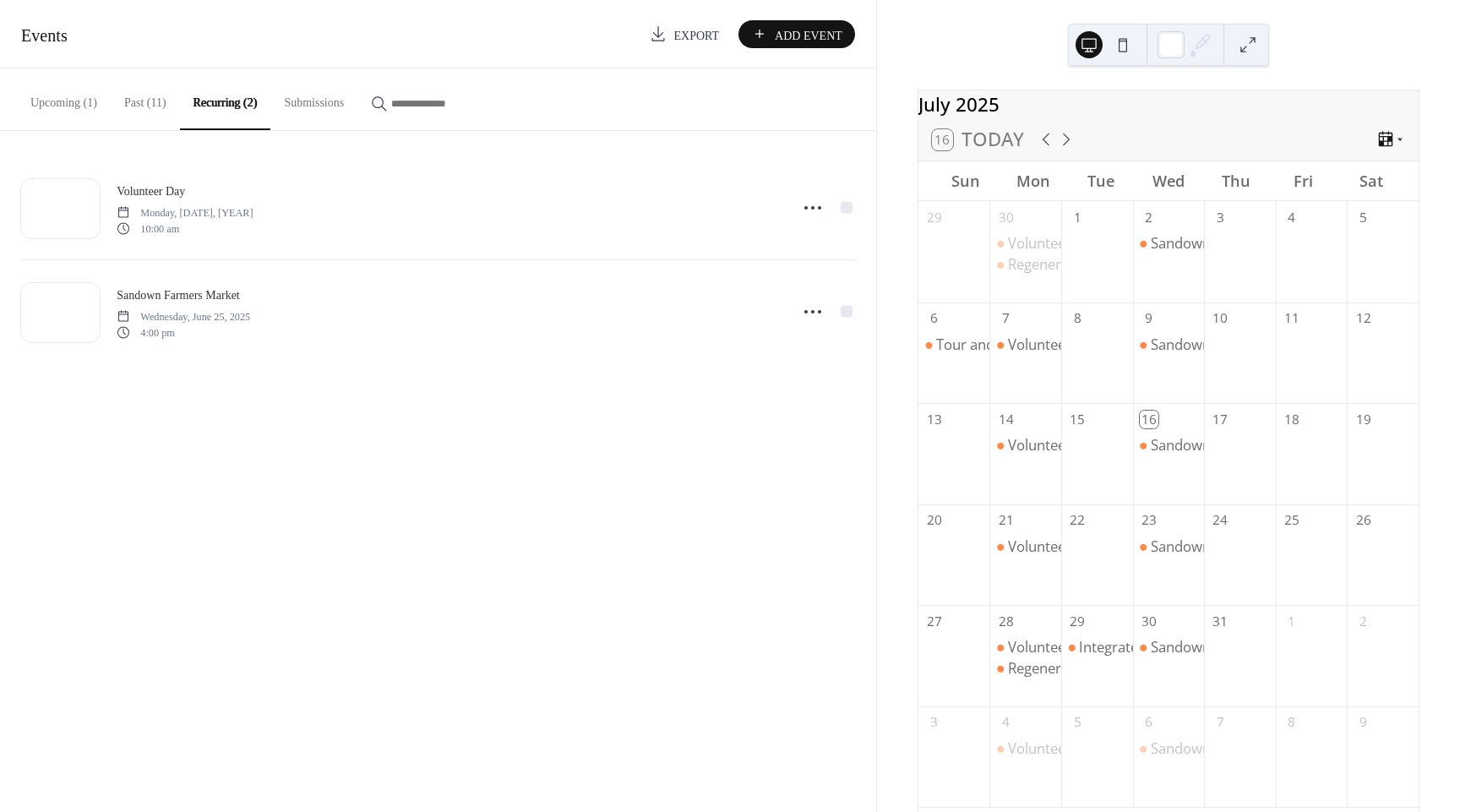 click on "Past (11)" at bounding box center [145, 98] 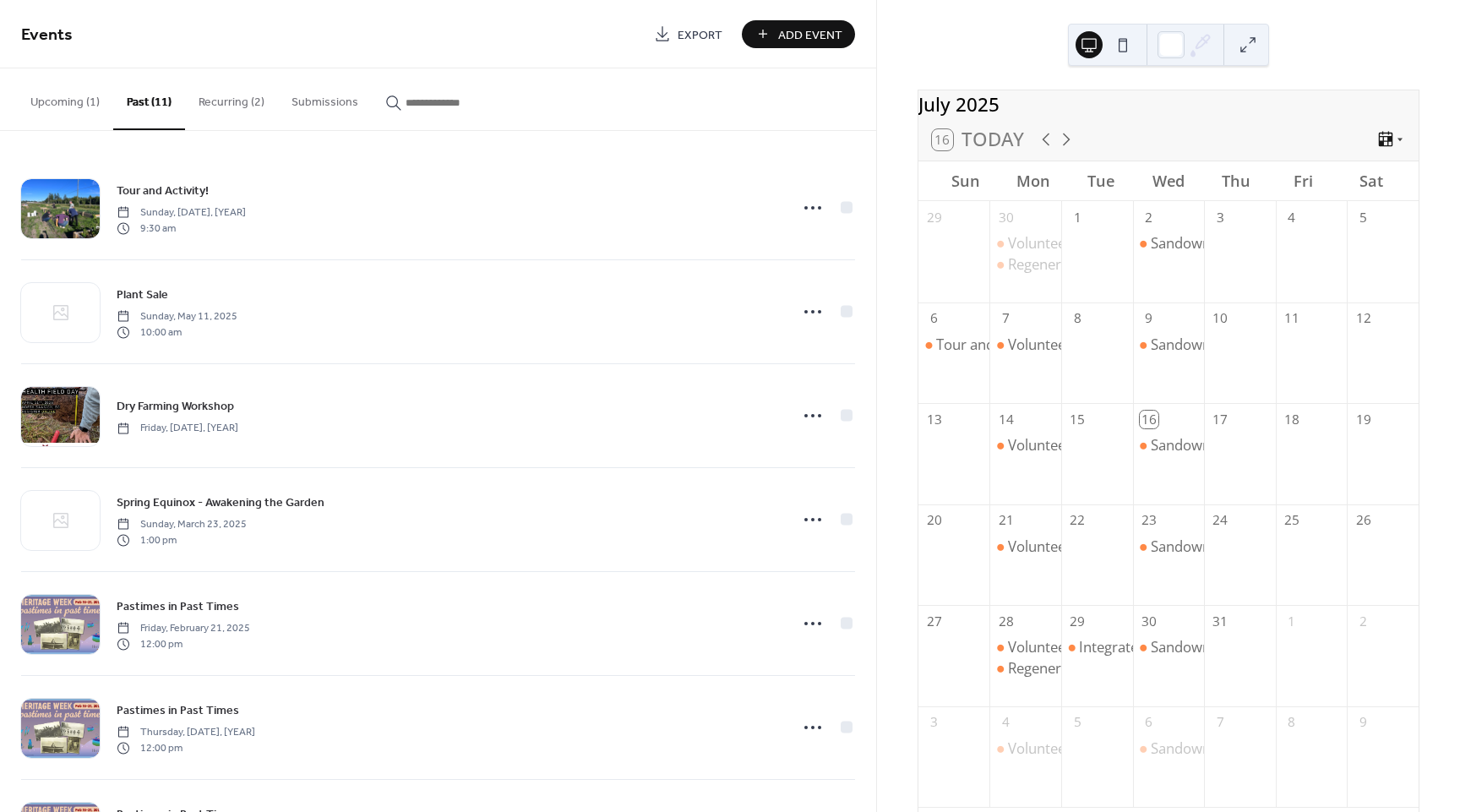 click on "Upcoming (1)" at bounding box center (65, 98) 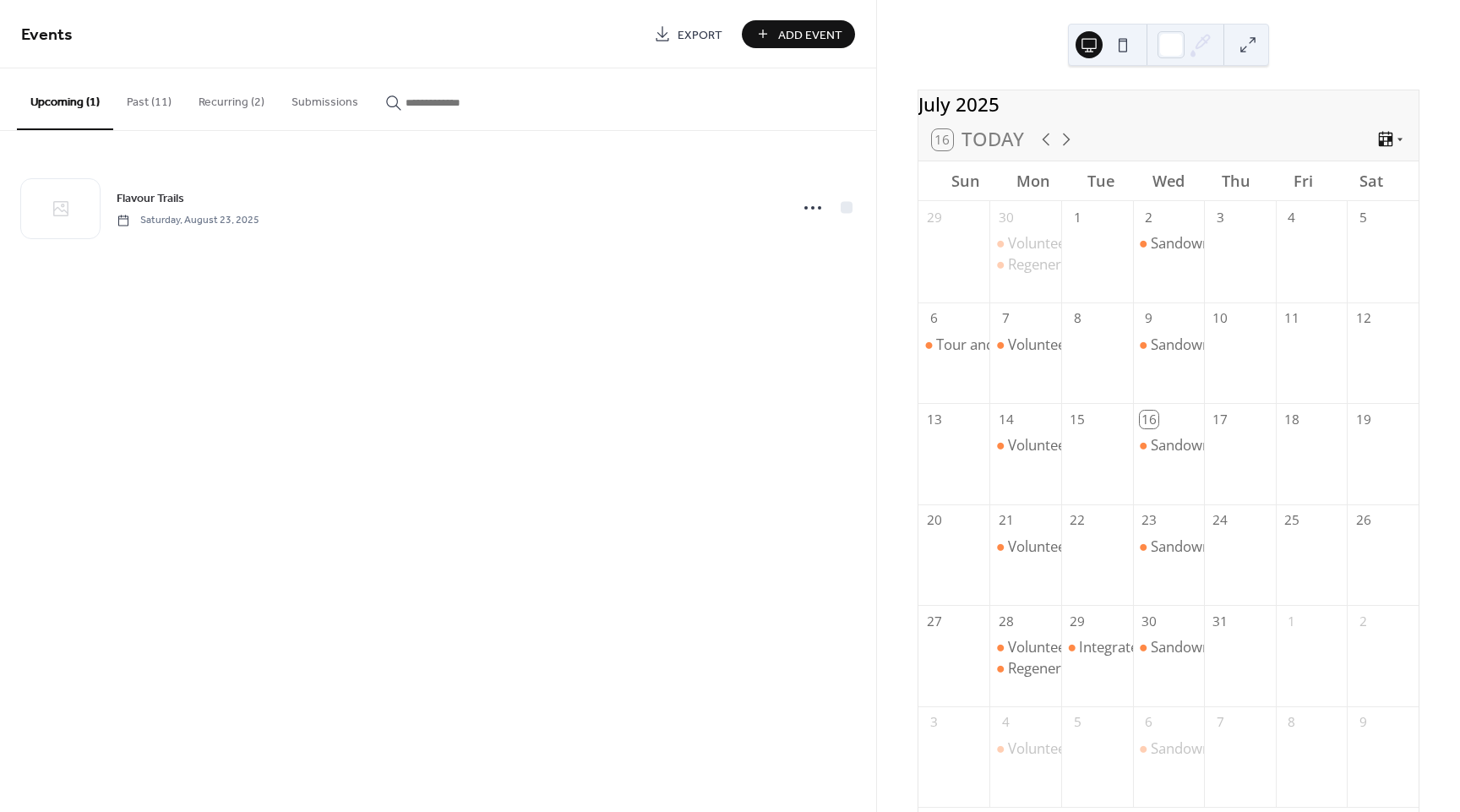 click on "Events Export Add Event Upcoming (1) Past (11) Recurring (2) Submissions Flavour Trails Saturday, [DATE], [YEAR] Tour and Activity! Sunday, [DATE], [YEAR] 9:30 am Plant Sale Sunday, [DATE], [YEAR] 10:00 am Dry Farming Workshop Friday, [DATE], [YEAR] Spring Equinox - Awakening the Garden Sunday, [DATE], [YEAR] 1:00 pm Pastimes in Past Times Friday, [DATE], [YEAR] 12:00 pm Pastimes in Past Times Thursday, [DATE], [YEAR] 12:00 pm Pastimes in Past Times Wednesday, [DATE], [YEAR] 10:00 am Pastimes in Past Times Tuesday, [DATE], [YEAR] 10:00 am Seedy Saturday Victoria Saturday, [DATE], [YEAR] 10:00 am Saanich Seedy Saturday Saturday, [DATE], [YEAR] 10:00 am Farmer to Farmer Thursday, [DATE], [YEAR] 9:00 am Volunteer Day Monday, [DATE], [YEAR] 10:00 am Sandown Farmers Market Wednesday, [DATE], [YEAR] 4:00 pm Cancel" at bounding box center (438, 406) 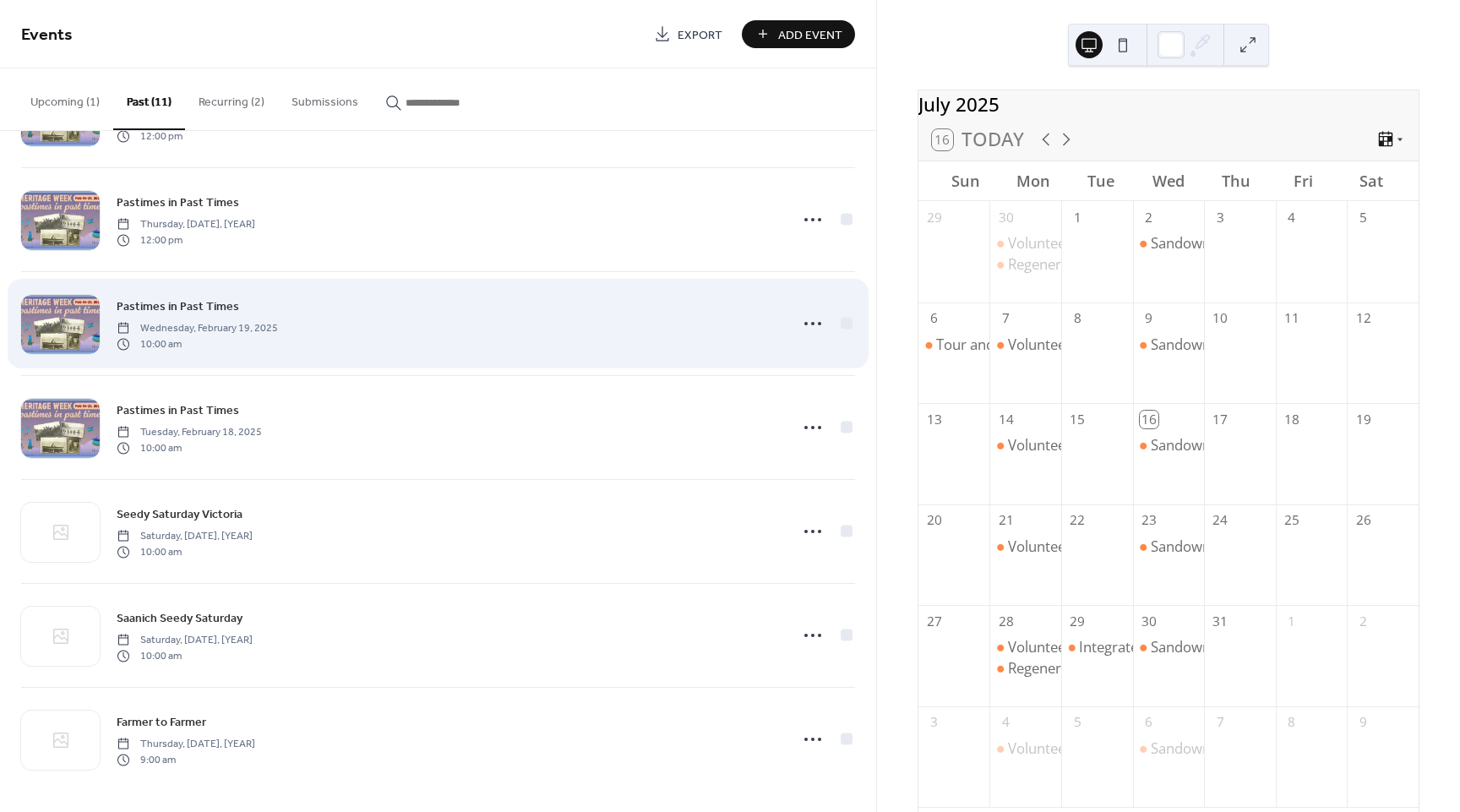 scroll, scrollTop: 0, scrollLeft: 0, axis: both 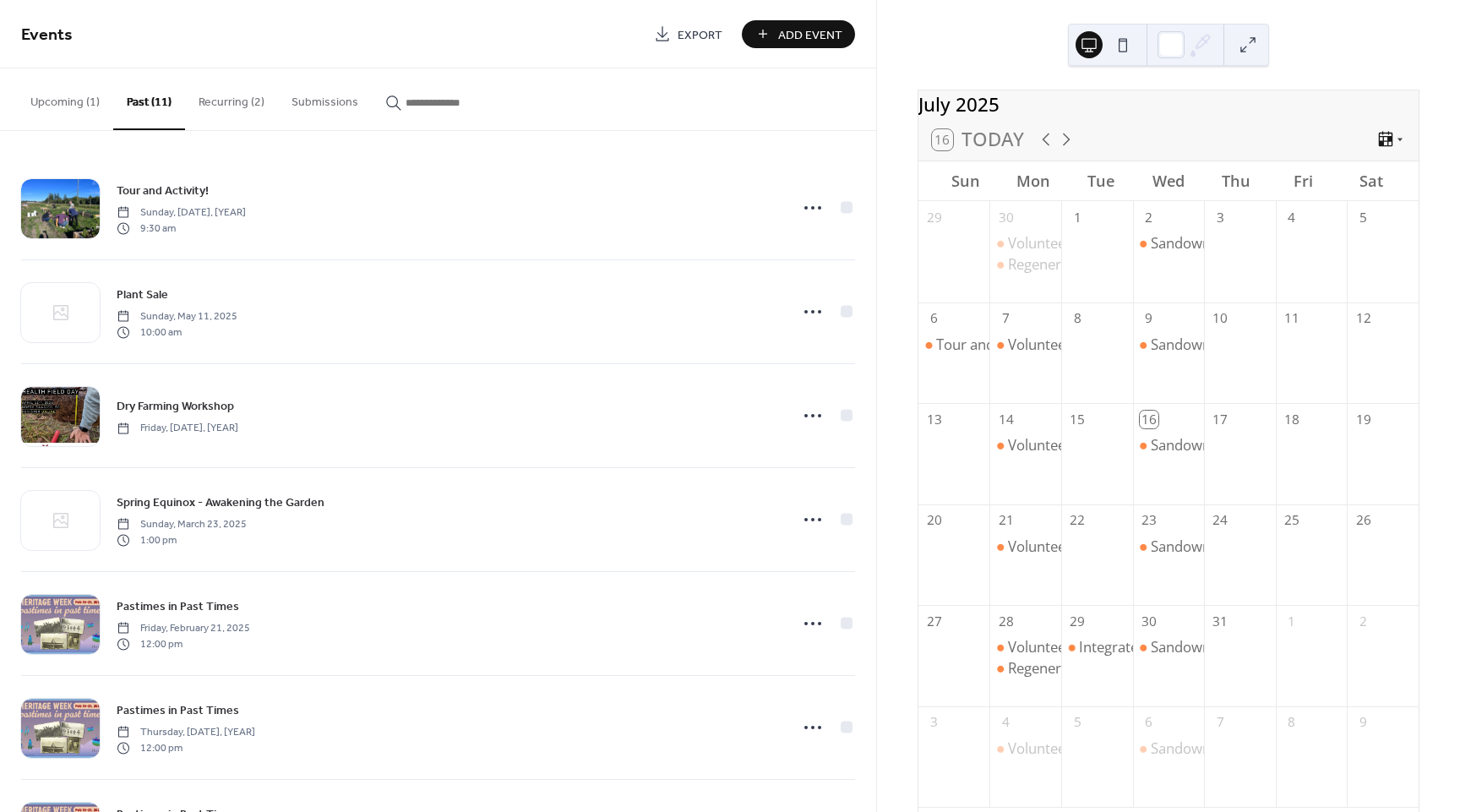 click on "Upcoming (1)" at bounding box center (65, 98) 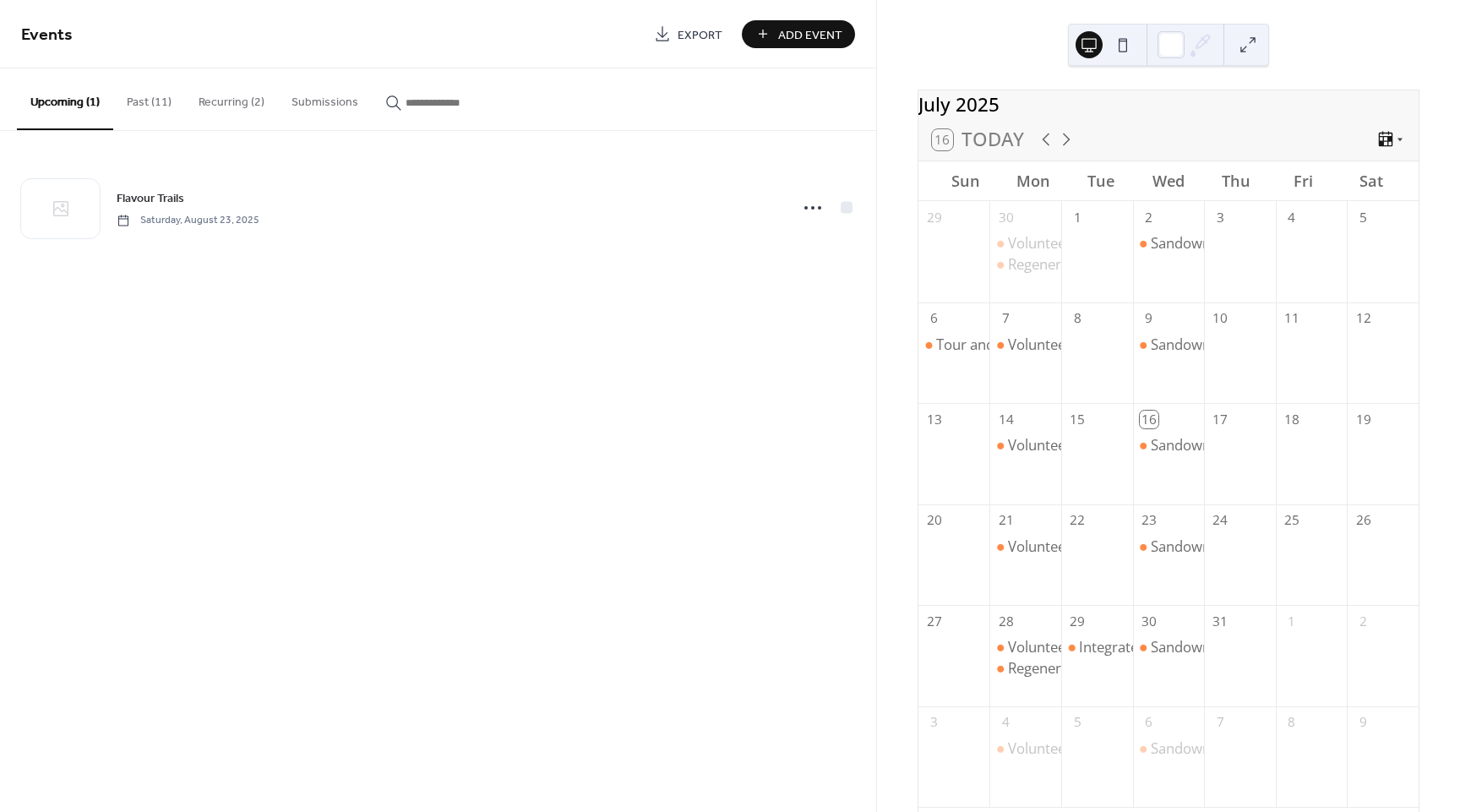 click on "Events Export Add Event Upcoming (1) Past (11) Recurring (2) Submissions Flavour Trails Saturday, [DATE], [YEAR] Tour and Activity! Sunday, [DATE], [YEAR] 9:30 am Plant Sale Sunday, [DATE], [YEAR] 10:00 am Dry Farming Workshop Friday, [DATE], [YEAR] Spring Equinox - Awakening the Garden Sunday, [DATE], [YEAR] 1:00 pm Pastimes in Past Times Friday, [DATE], [YEAR] 12:00 pm Pastimes in Past Times Thursday, [DATE], [YEAR] 12:00 pm Pastimes in Past Times Wednesday, [DATE], [YEAR] 10:00 am Pastimes in Past Times Tuesday, [DATE], [YEAR] 10:00 am Seedy Saturday Victoria Saturday, [DATE], [YEAR] 10:00 am Saanich Seedy Saturday Saturday, [DATE], [YEAR] 10:00 am Farmer to Farmer Thursday, [DATE], [YEAR] 9:00 am Volunteer Day Monday, [DATE], [YEAR] 10:00 am Sandown Farmers Market Wednesday, [DATE], [YEAR] 4:00 pm Cancel" at bounding box center [438, 406] 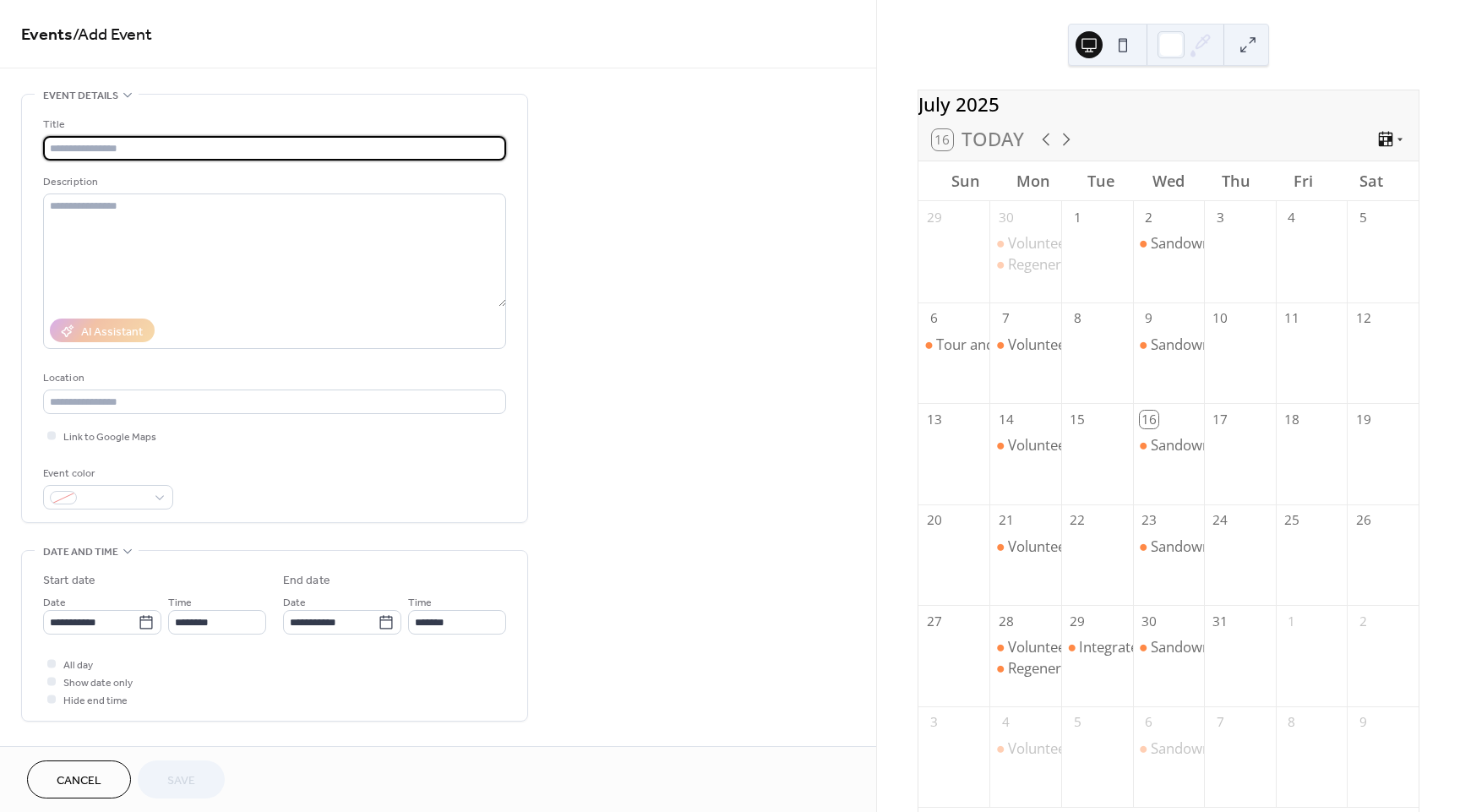 click at bounding box center (275, 148) 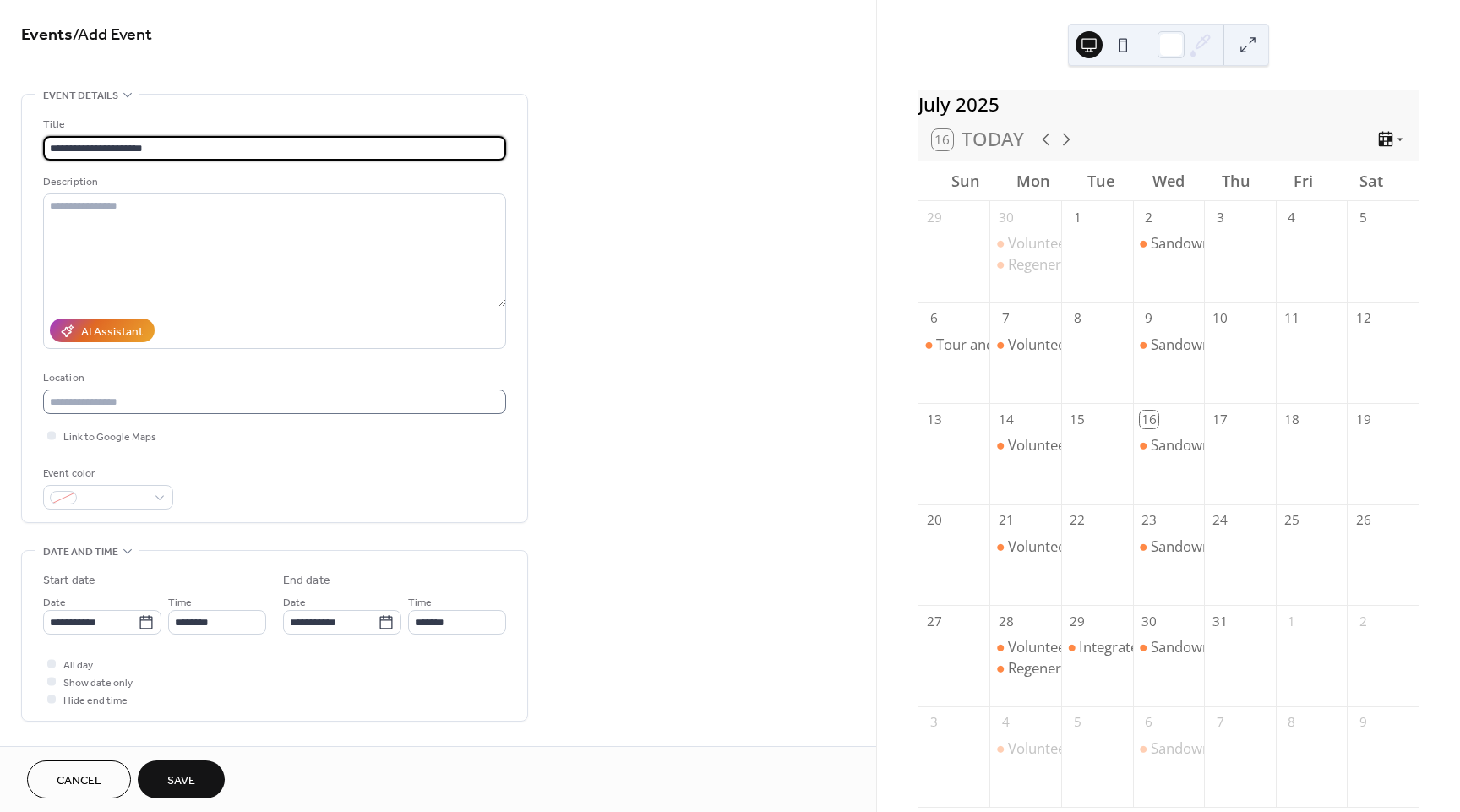 type on "**********" 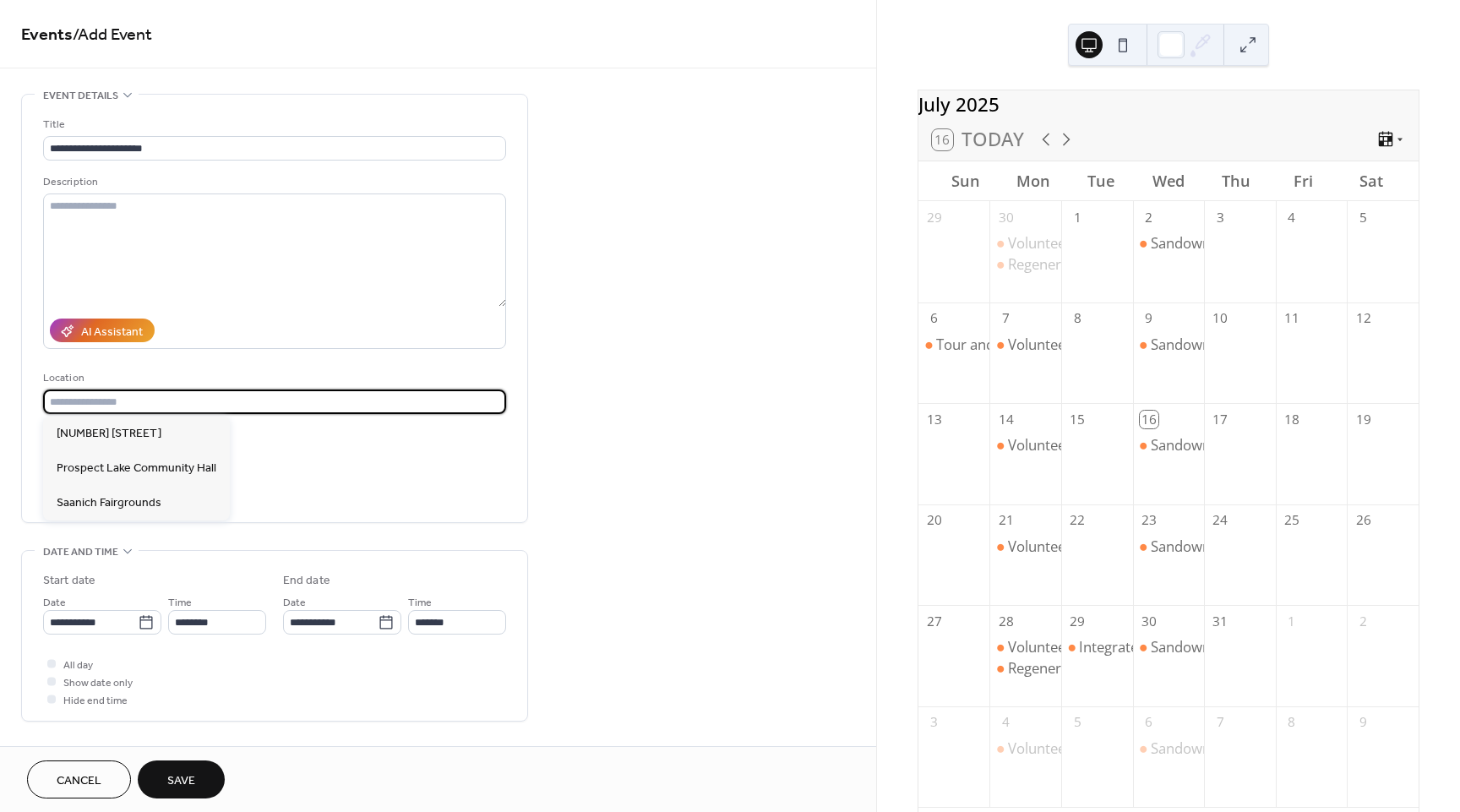 click at bounding box center (275, 401) 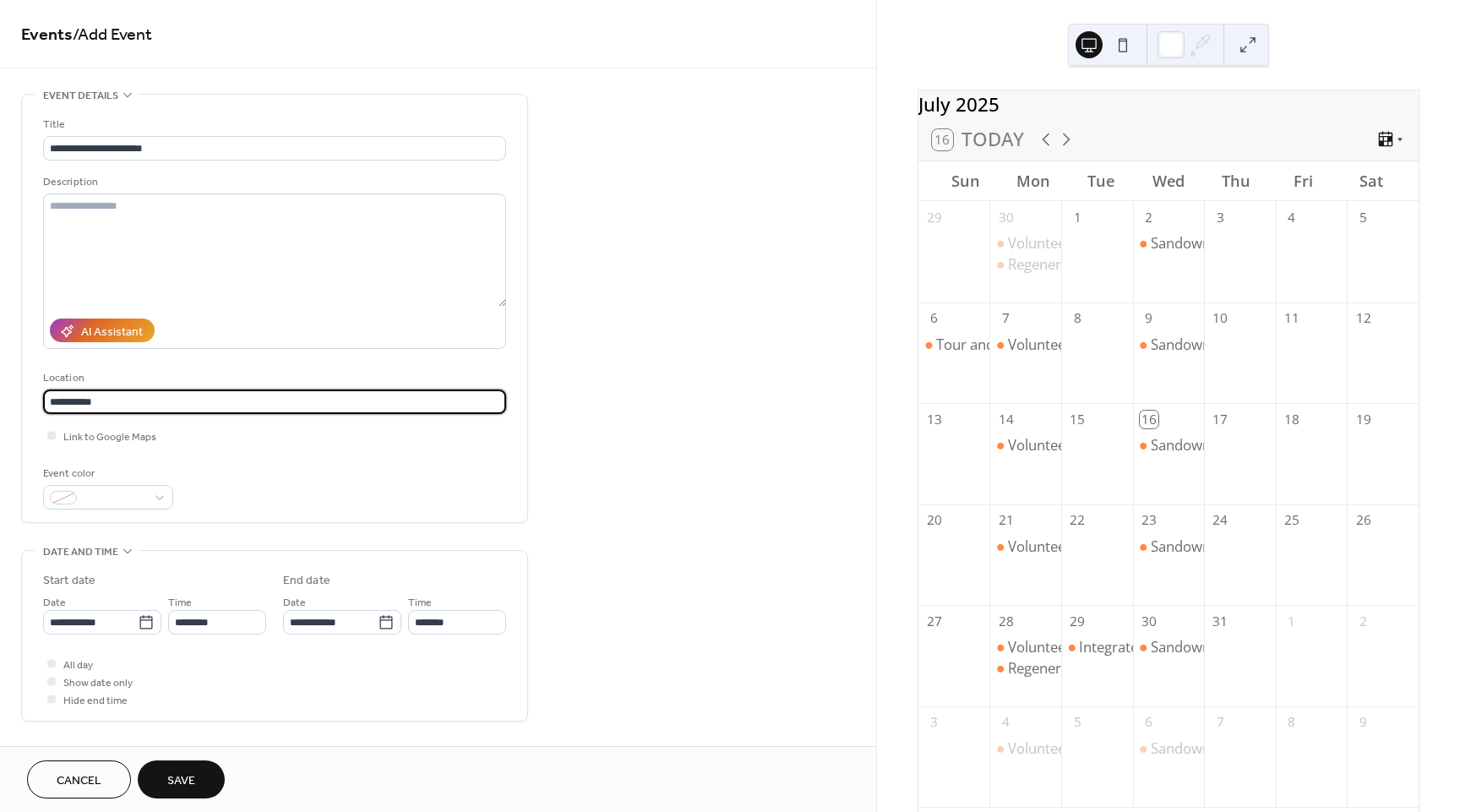 click on "*********" at bounding box center [275, 401] 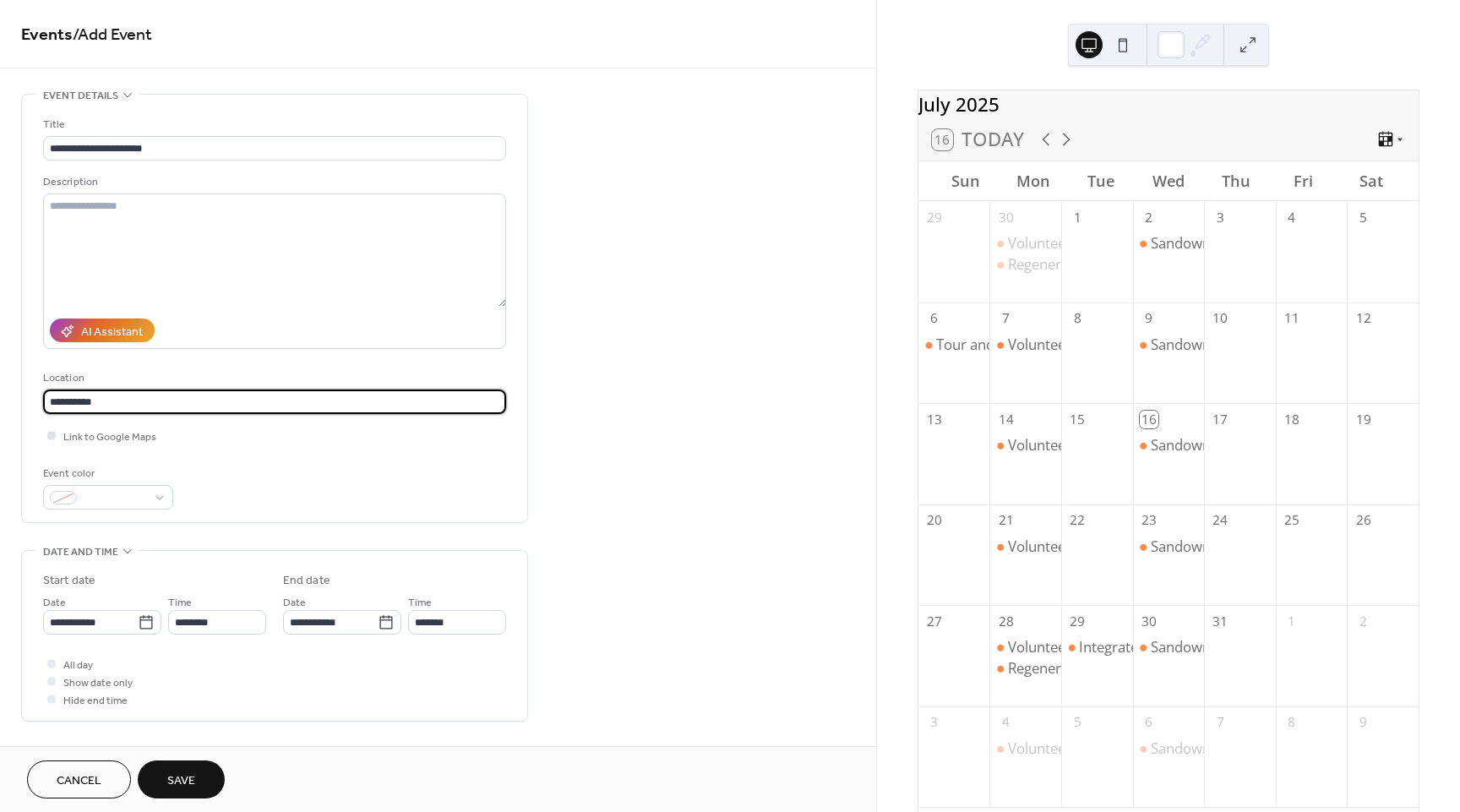type on "*********" 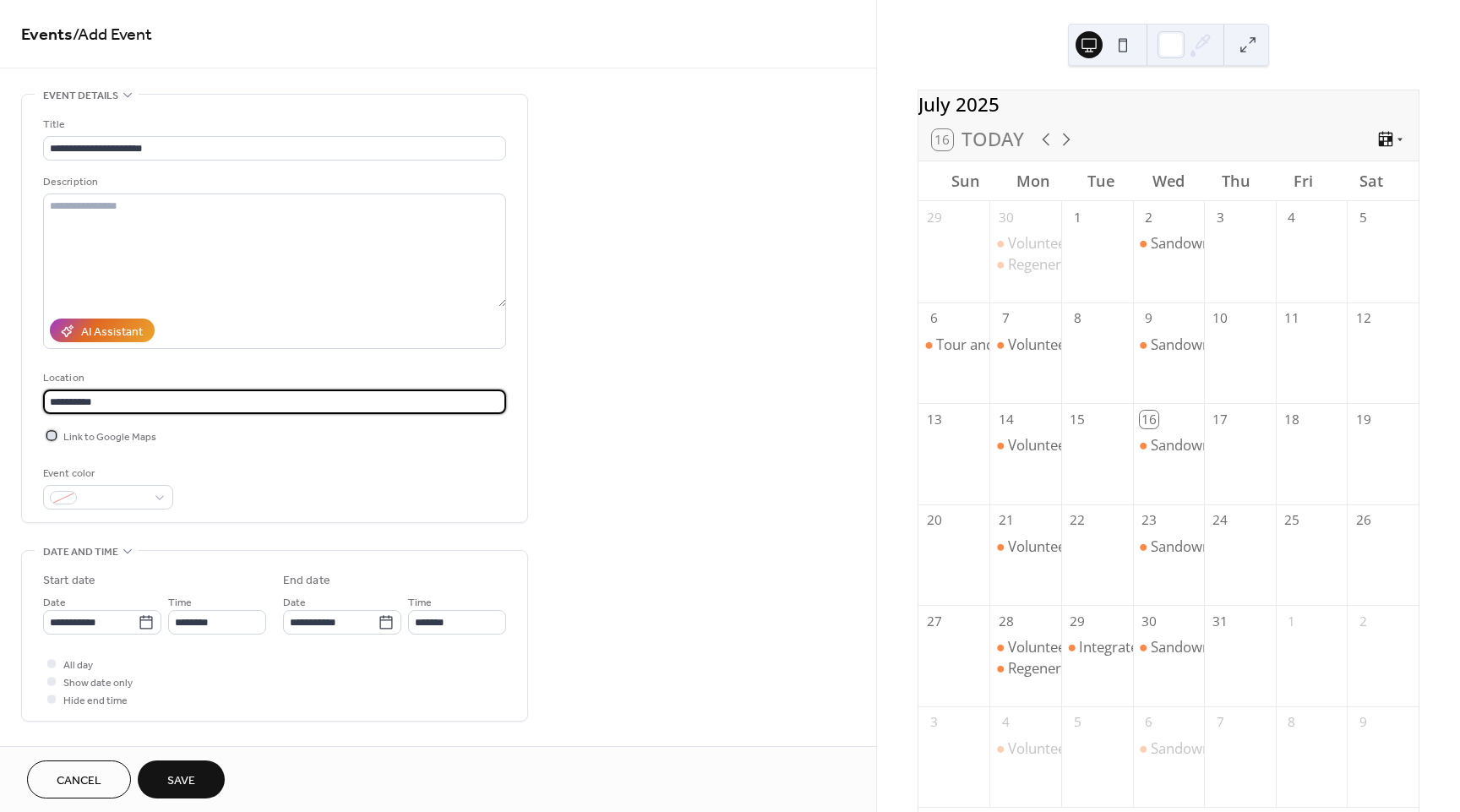 click on "Link to Google Maps" at bounding box center [110, 437] 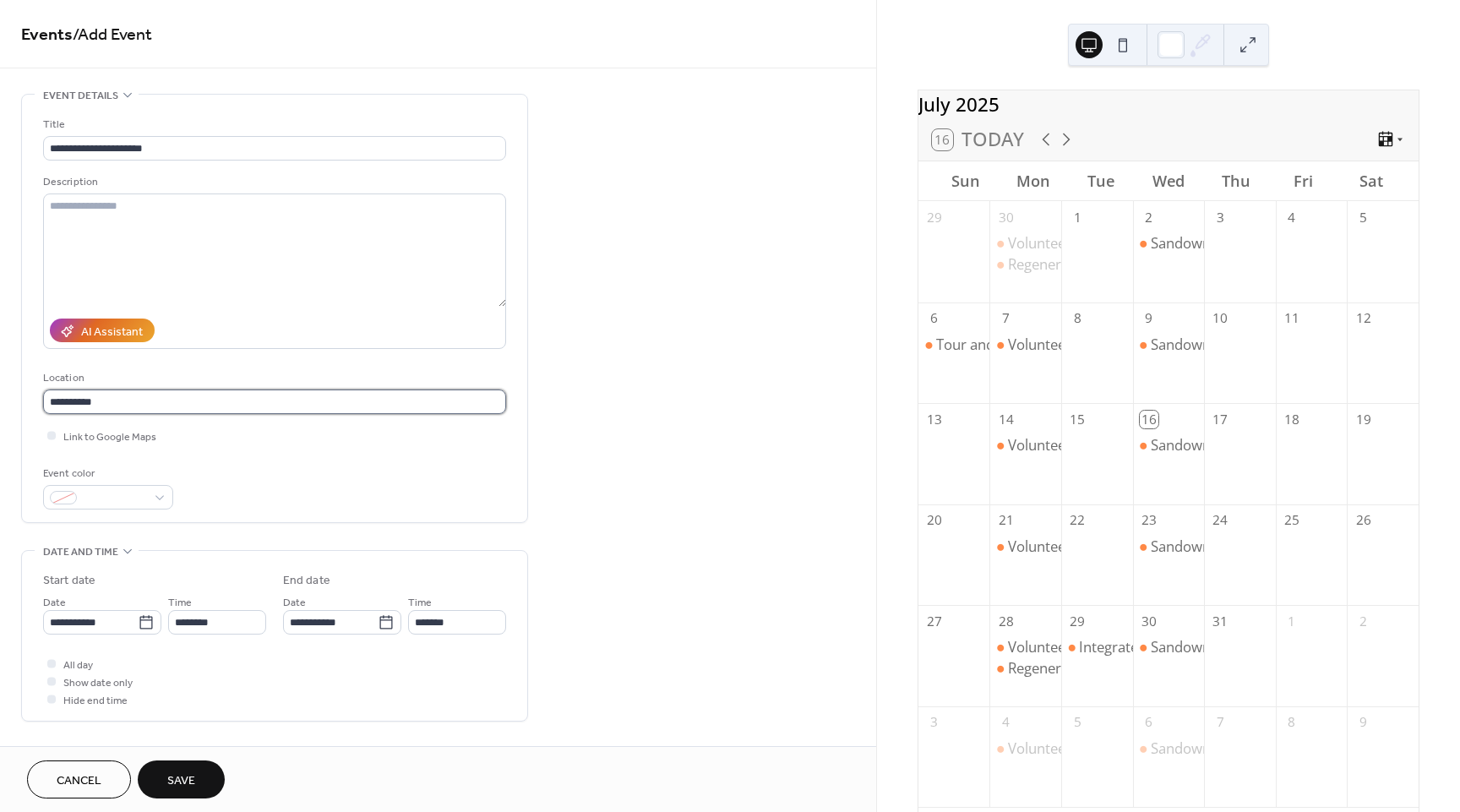 click on "*********" at bounding box center (275, 401) 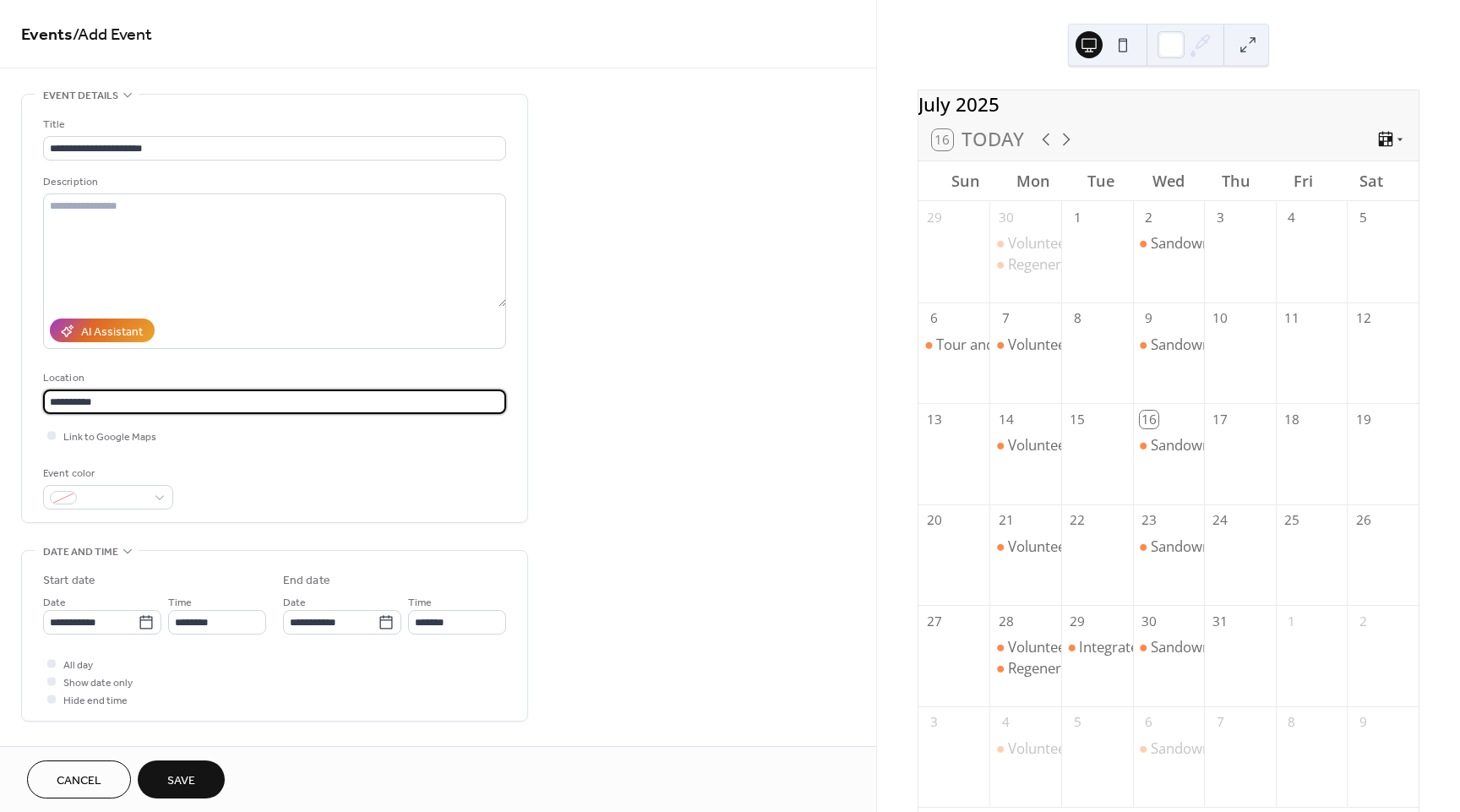 click on "*********" at bounding box center [275, 401] 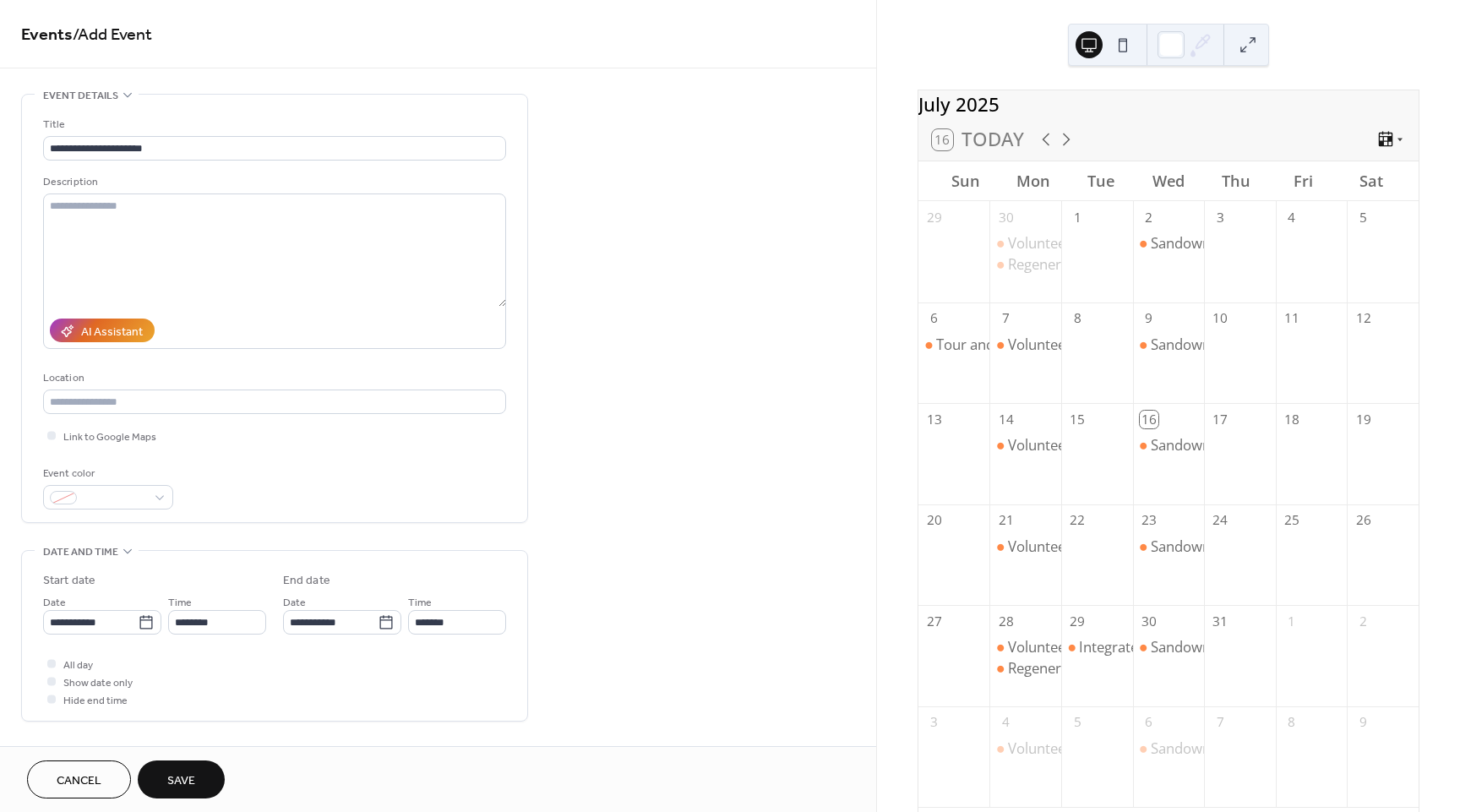 click on "**********" at bounding box center (275, 313) 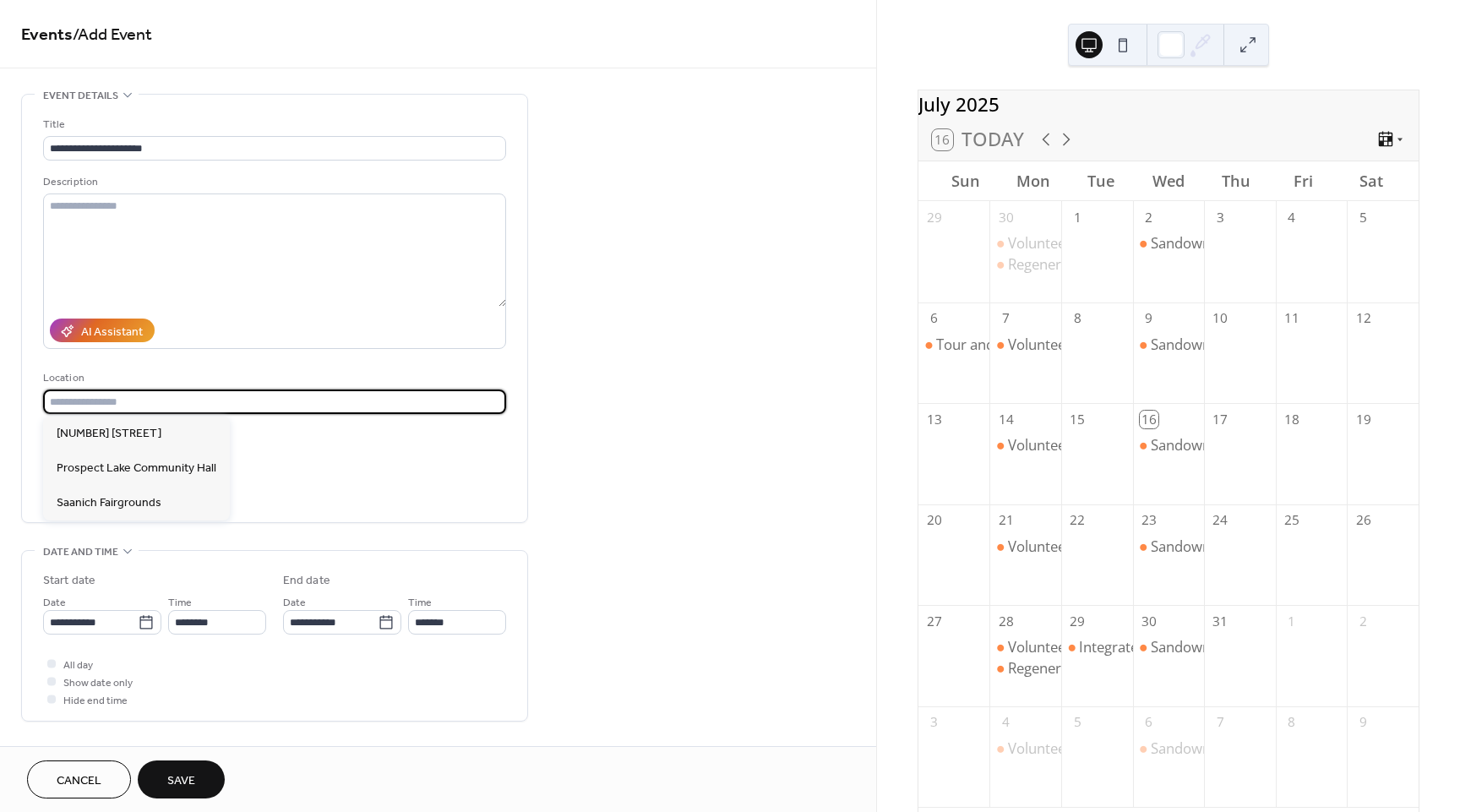 click at bounding box center [275, 401] 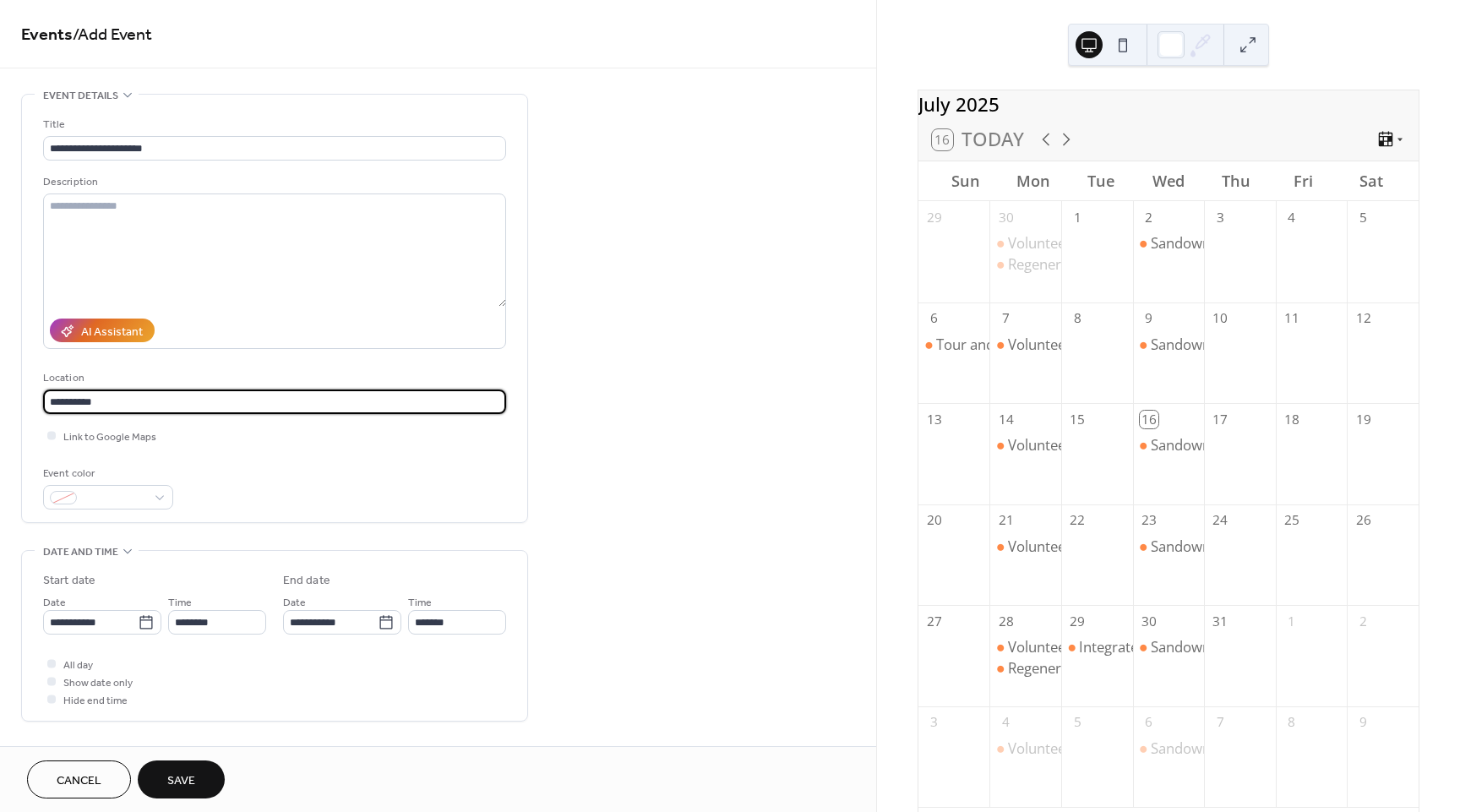 type on "*********" 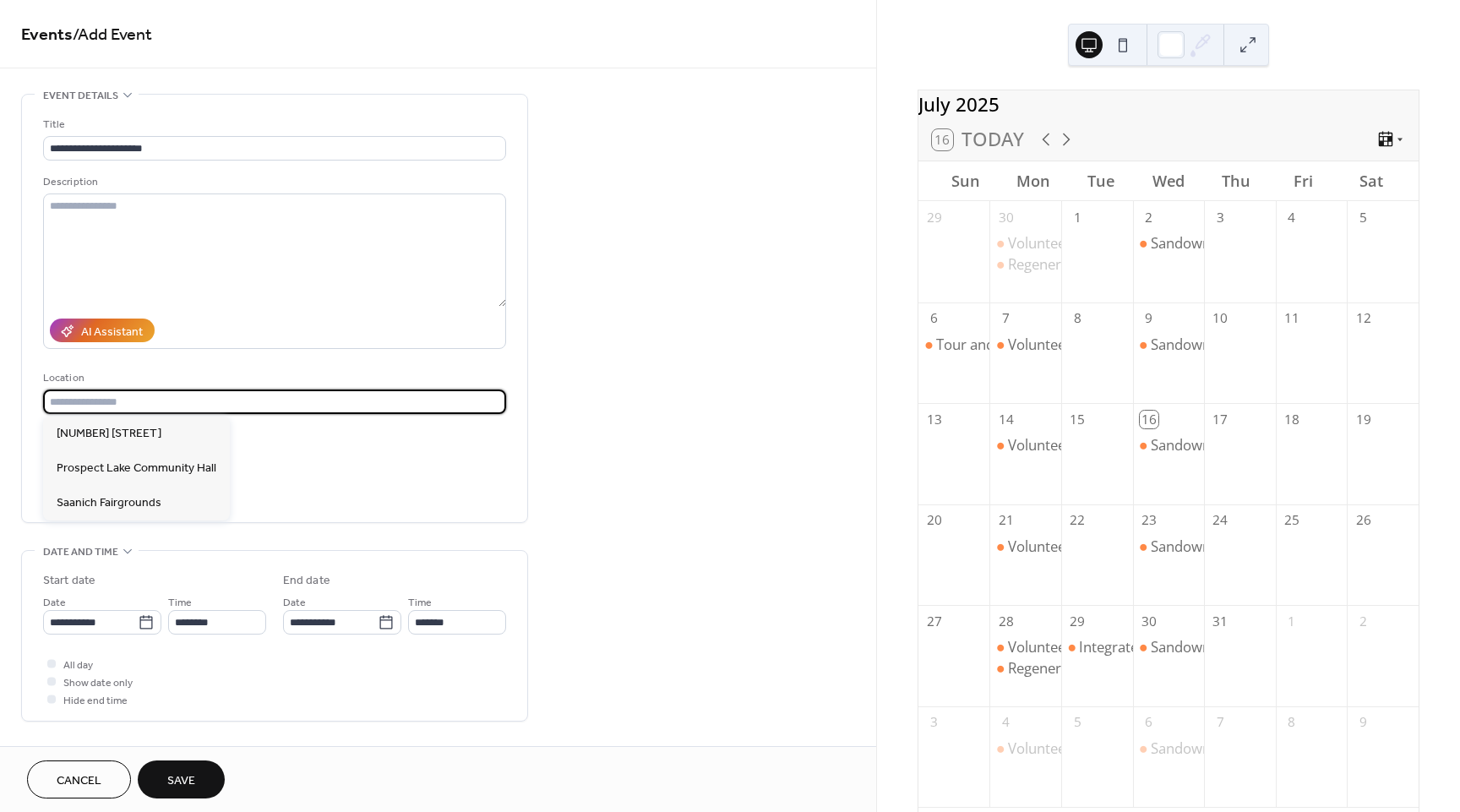 click at bounding box center [275, 401] 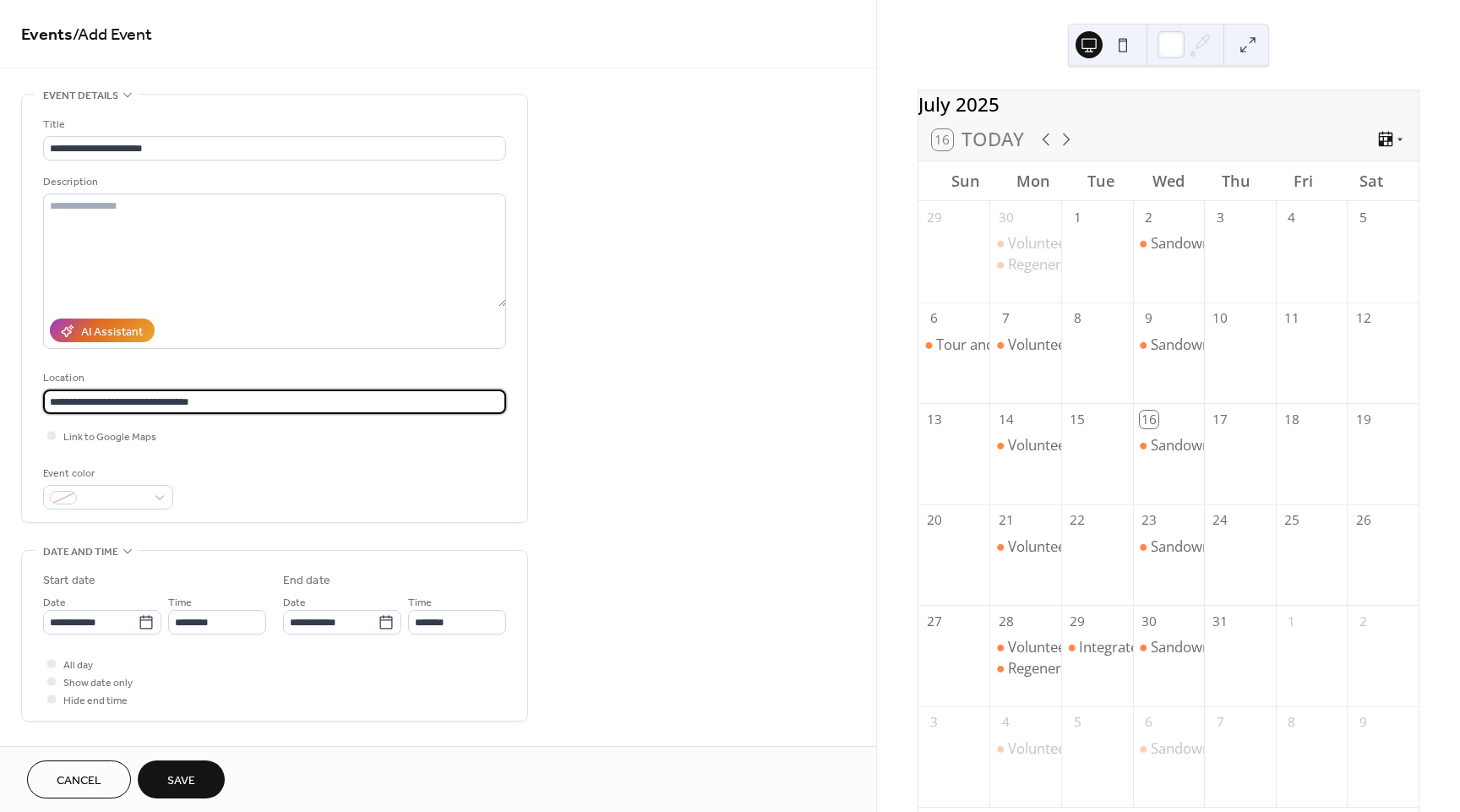 click on "**********" at bounding box center (275, 401) 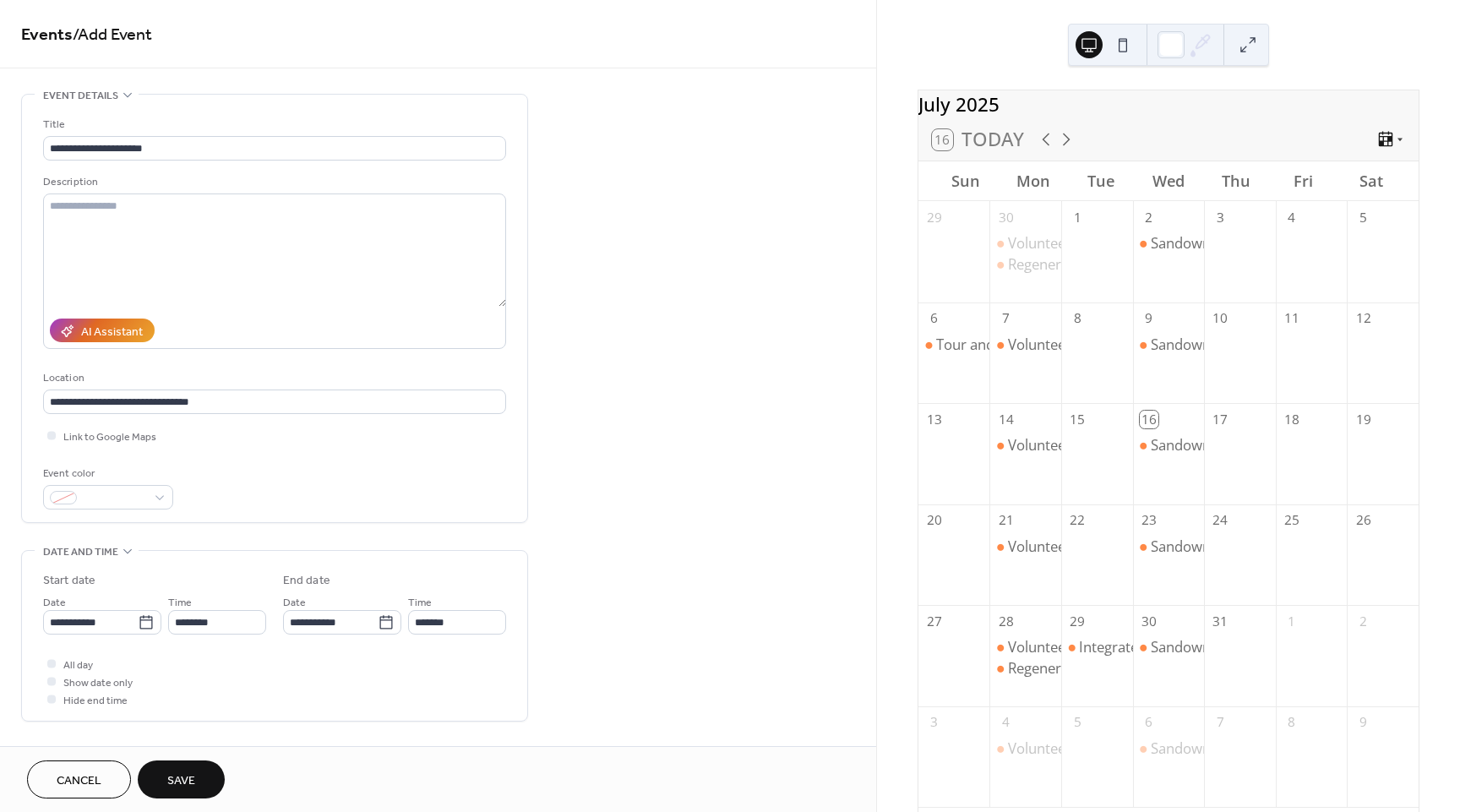 click on "**********" at bounding box center (438, 674) 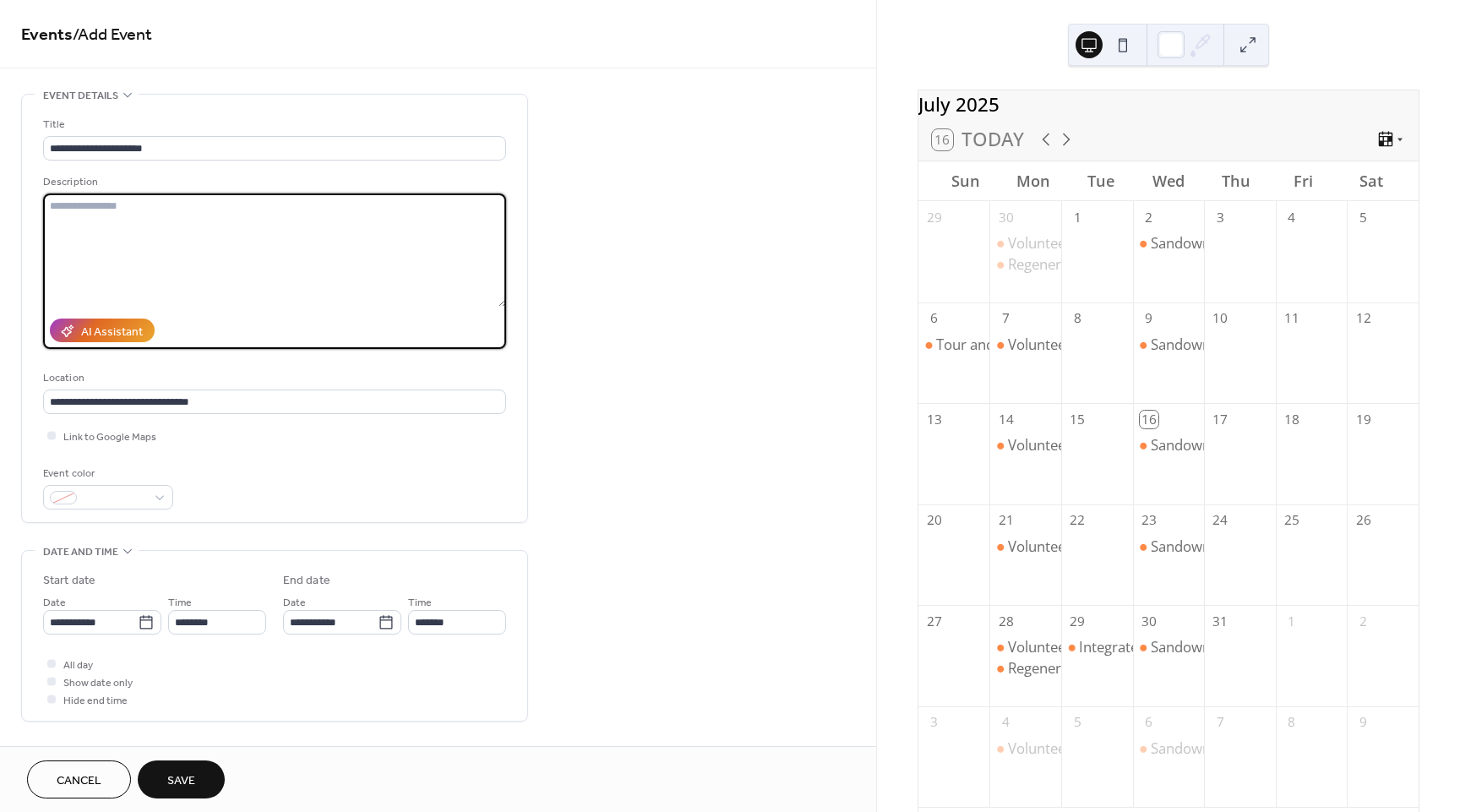 click at bounding box center [275, 250] 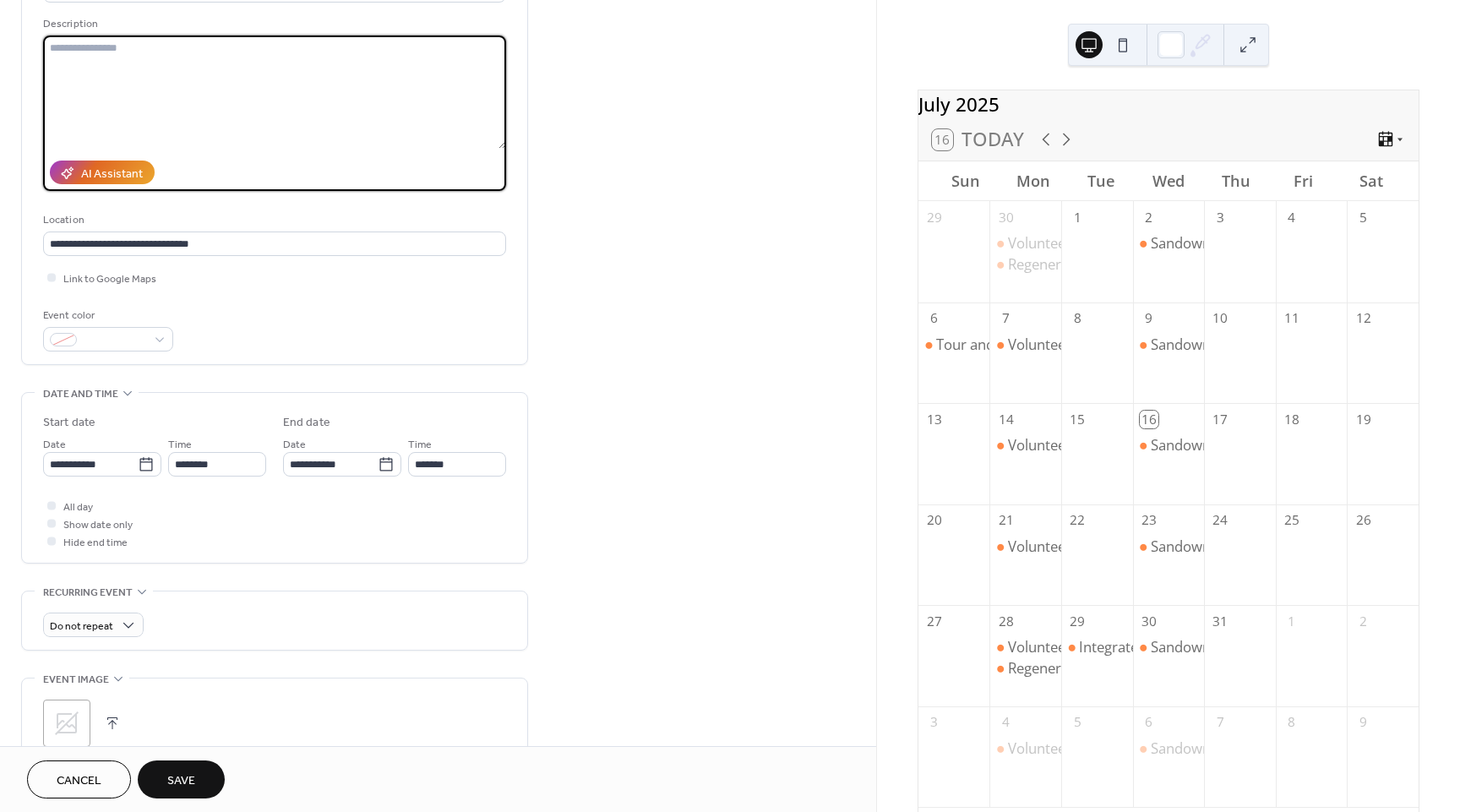 scroll, scrollTop: 0, scrollLeft: 0, axis: both 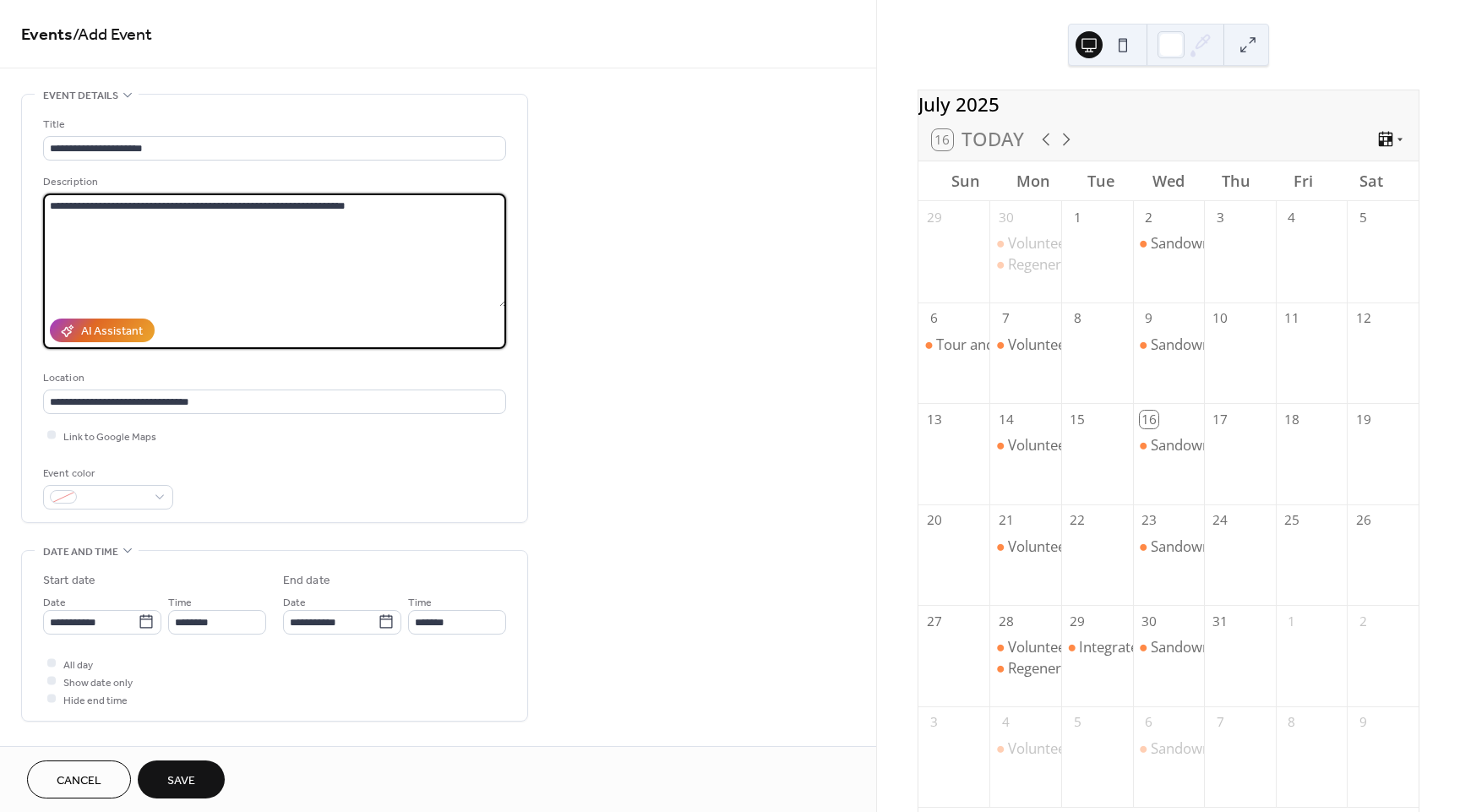 click on "**********" at bounding box center (275, 250) 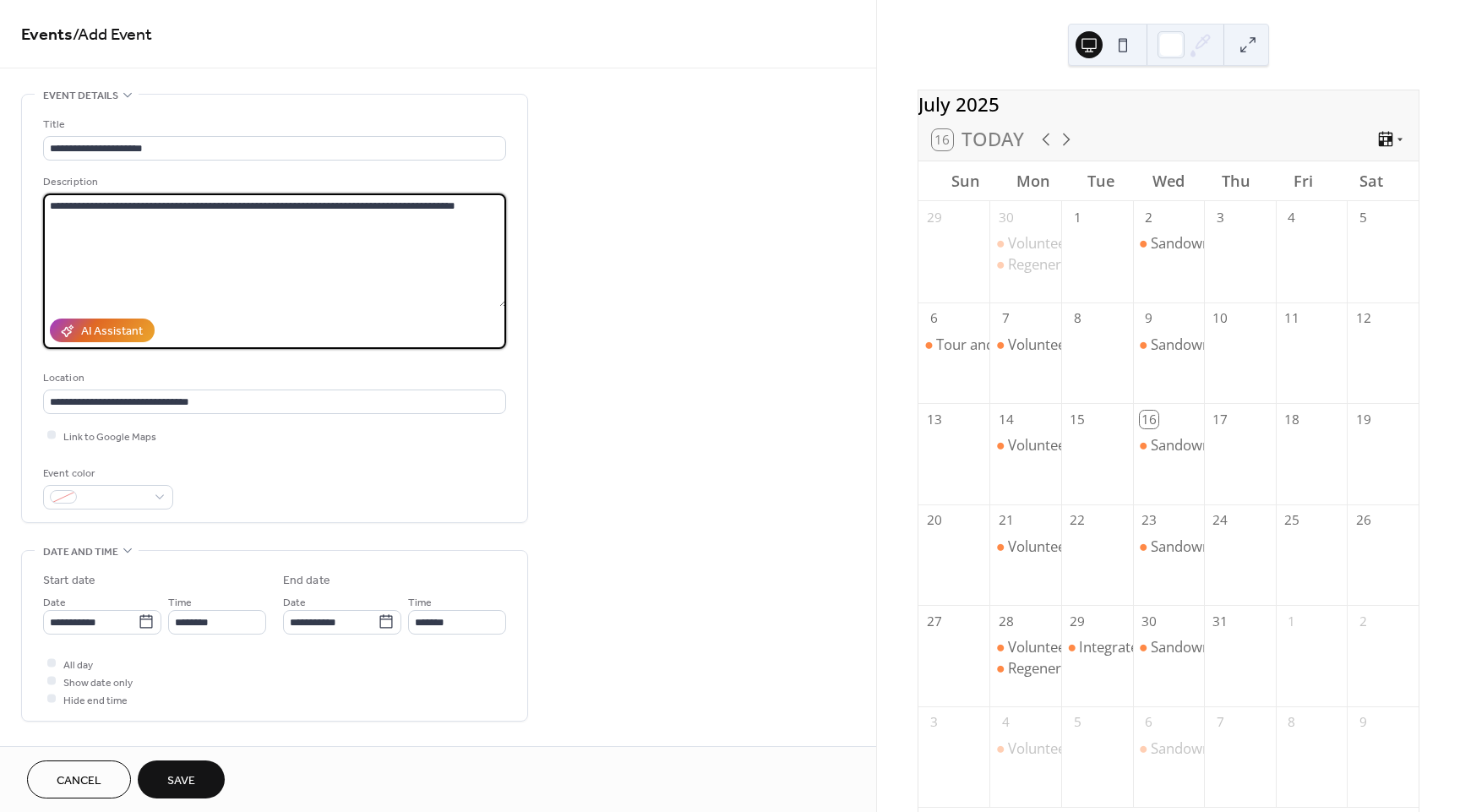 click on "**********" at bounding box center [275, 250] 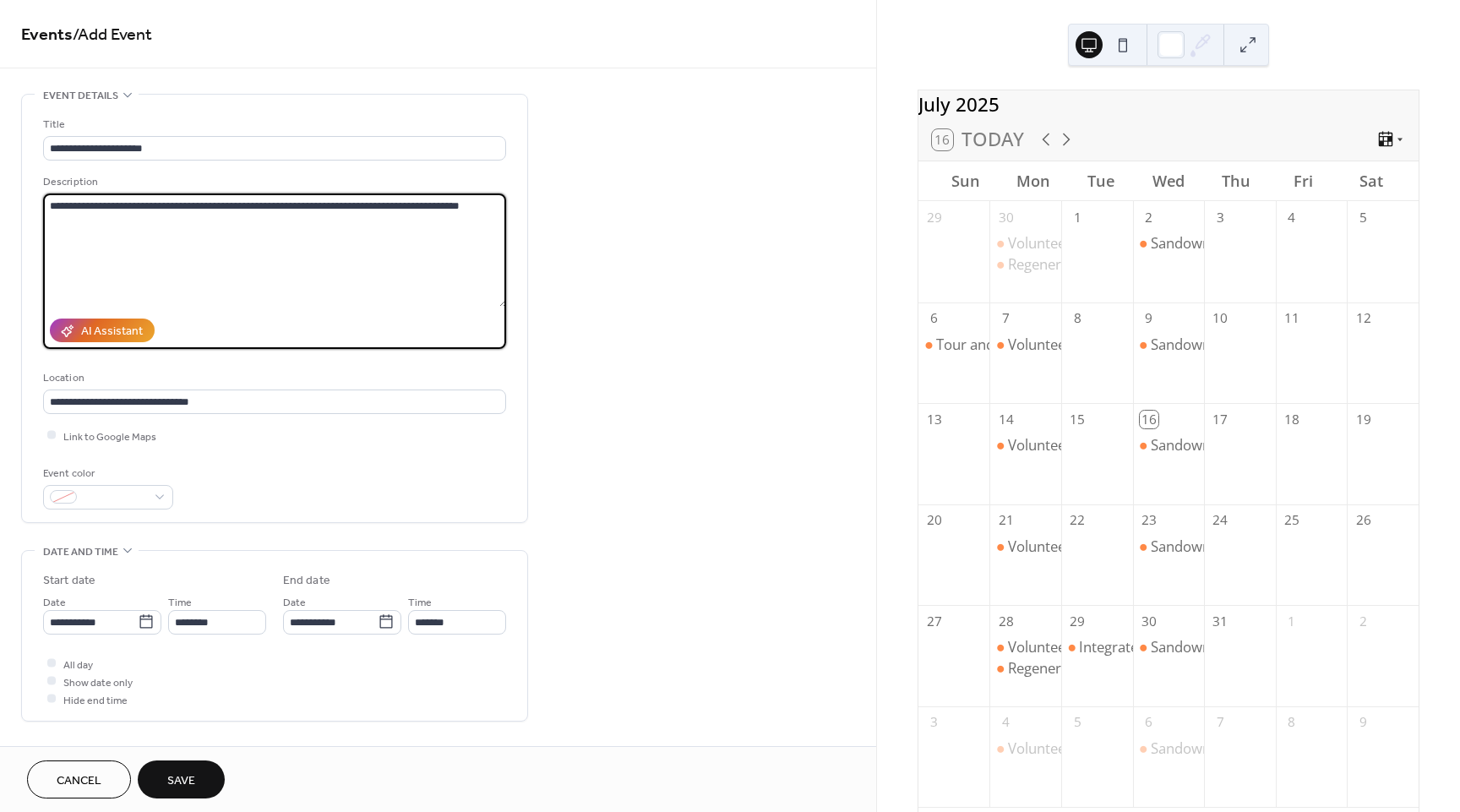 click on "**********" at bounding box center (275, 250) 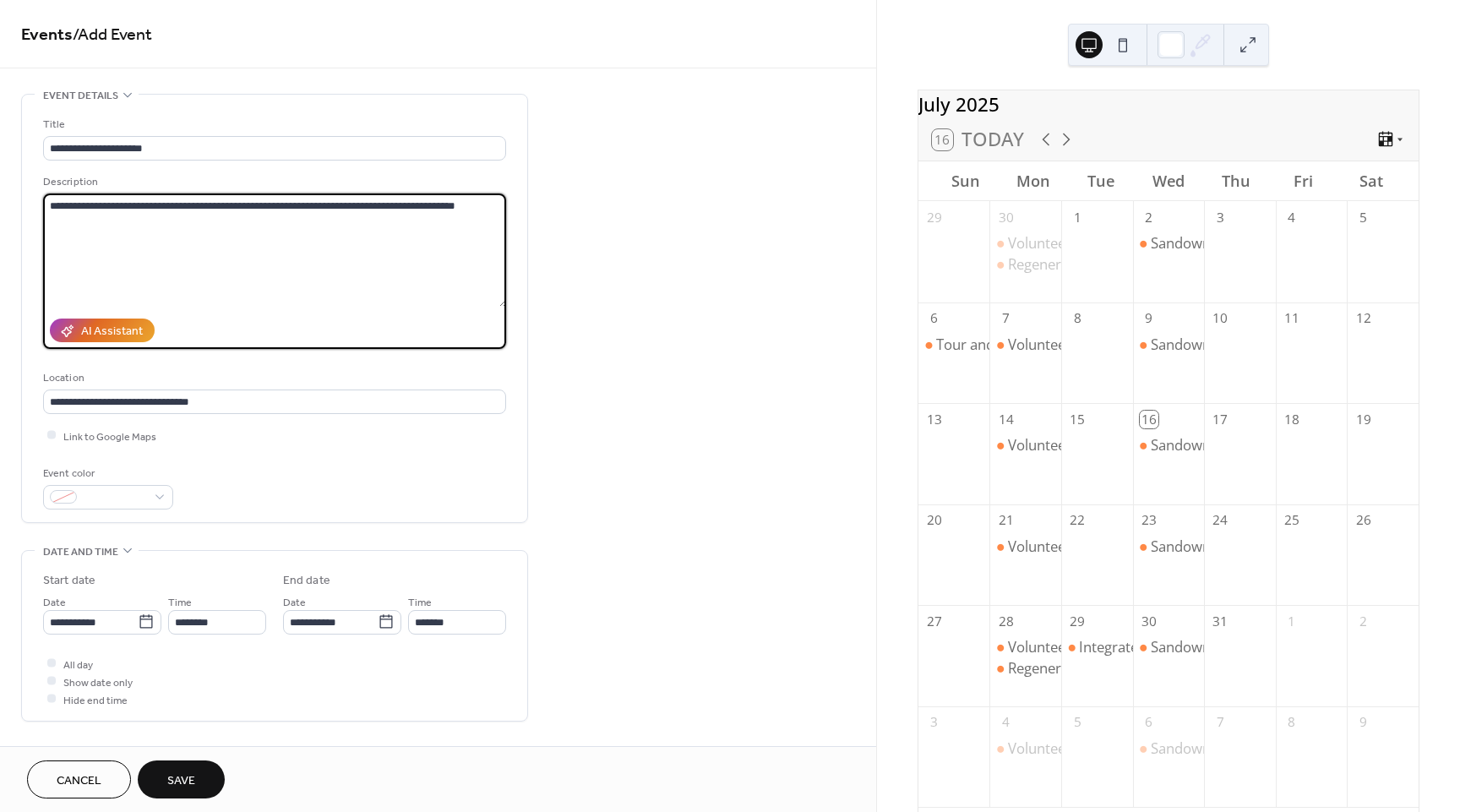 click on "**********" at bounding box center [275, 250] 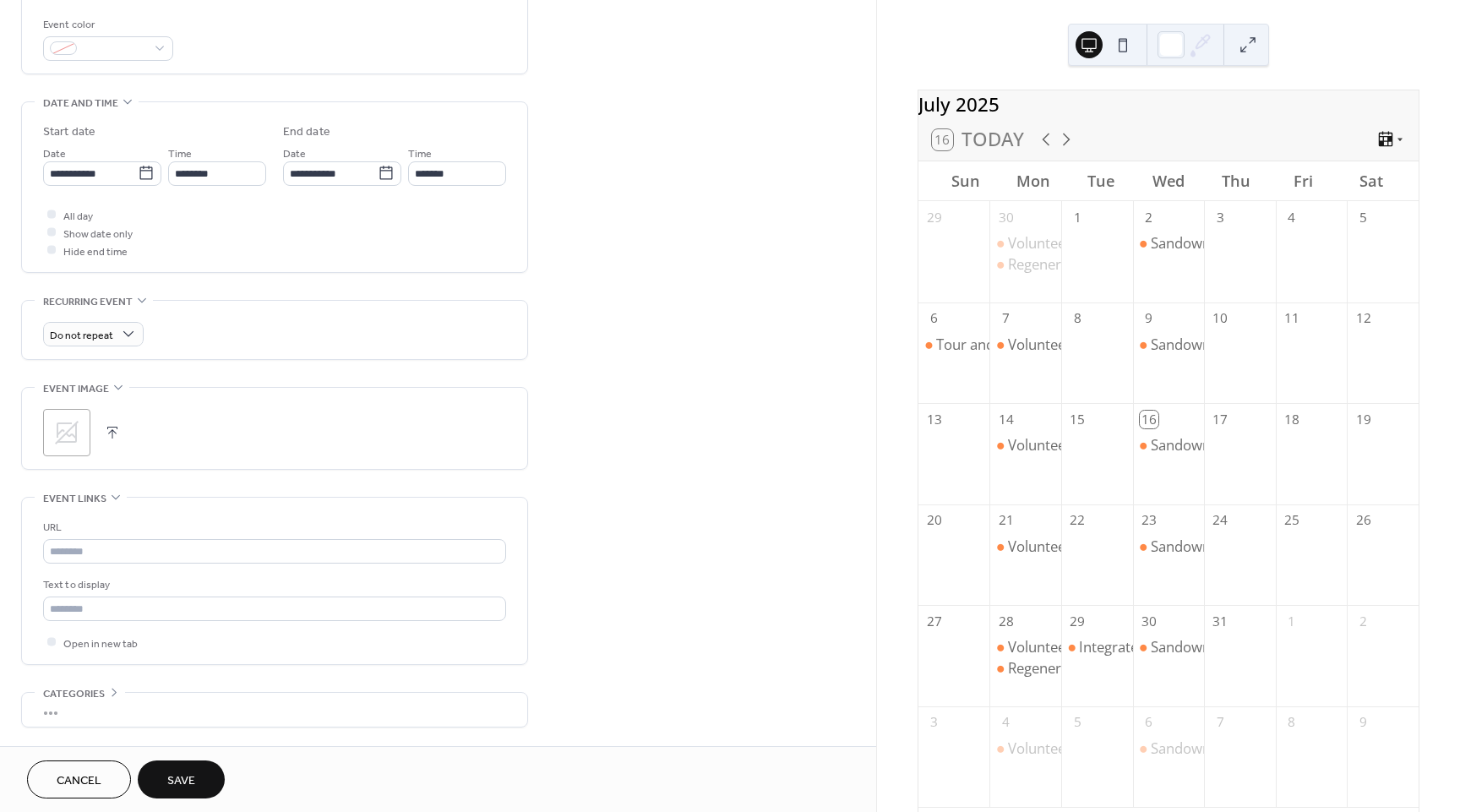 scroll, scrollTop: 451, scrollLeft: 0, axis: vertical 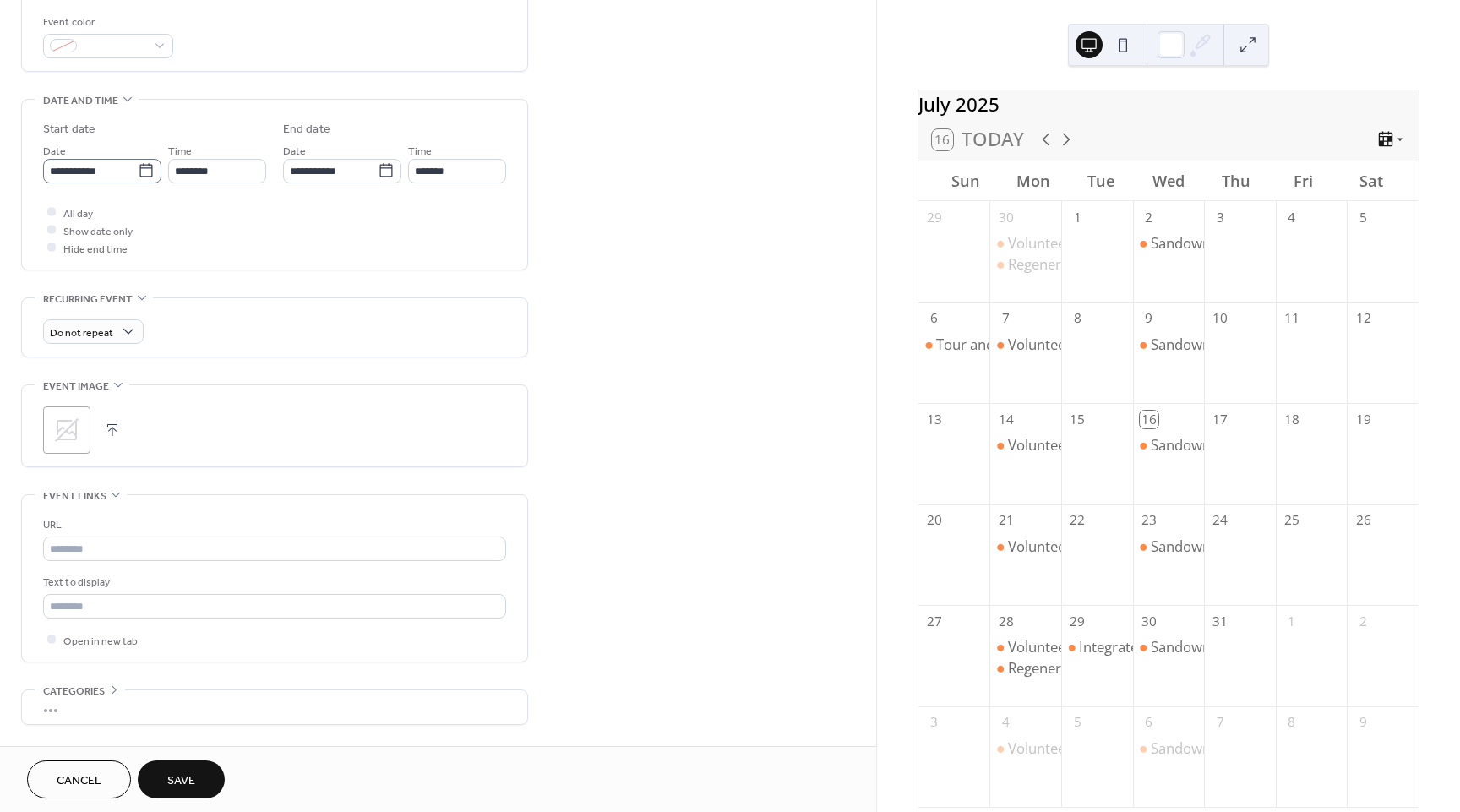 type on "**********" 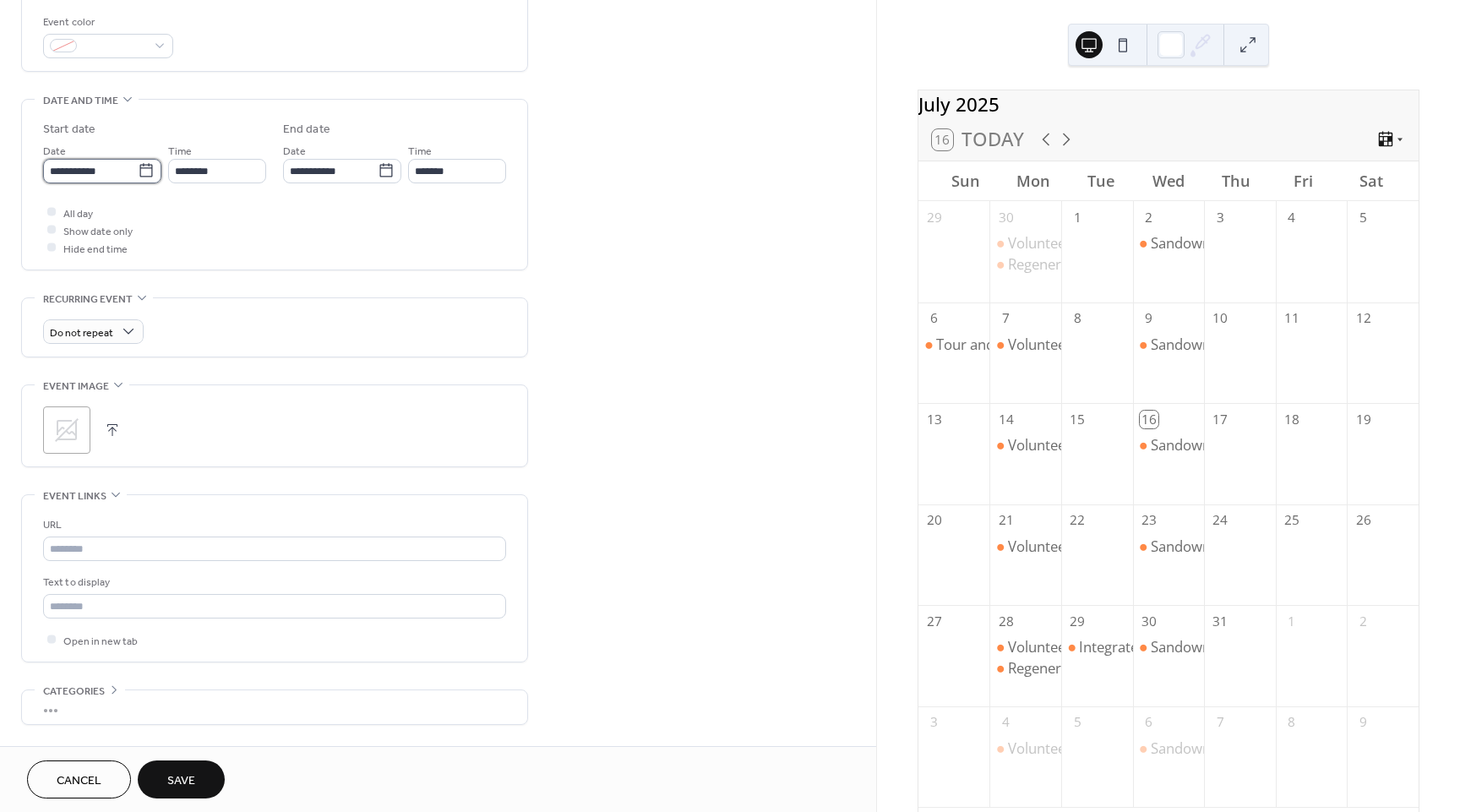 click on "**********" at bounding box center [90, 171] 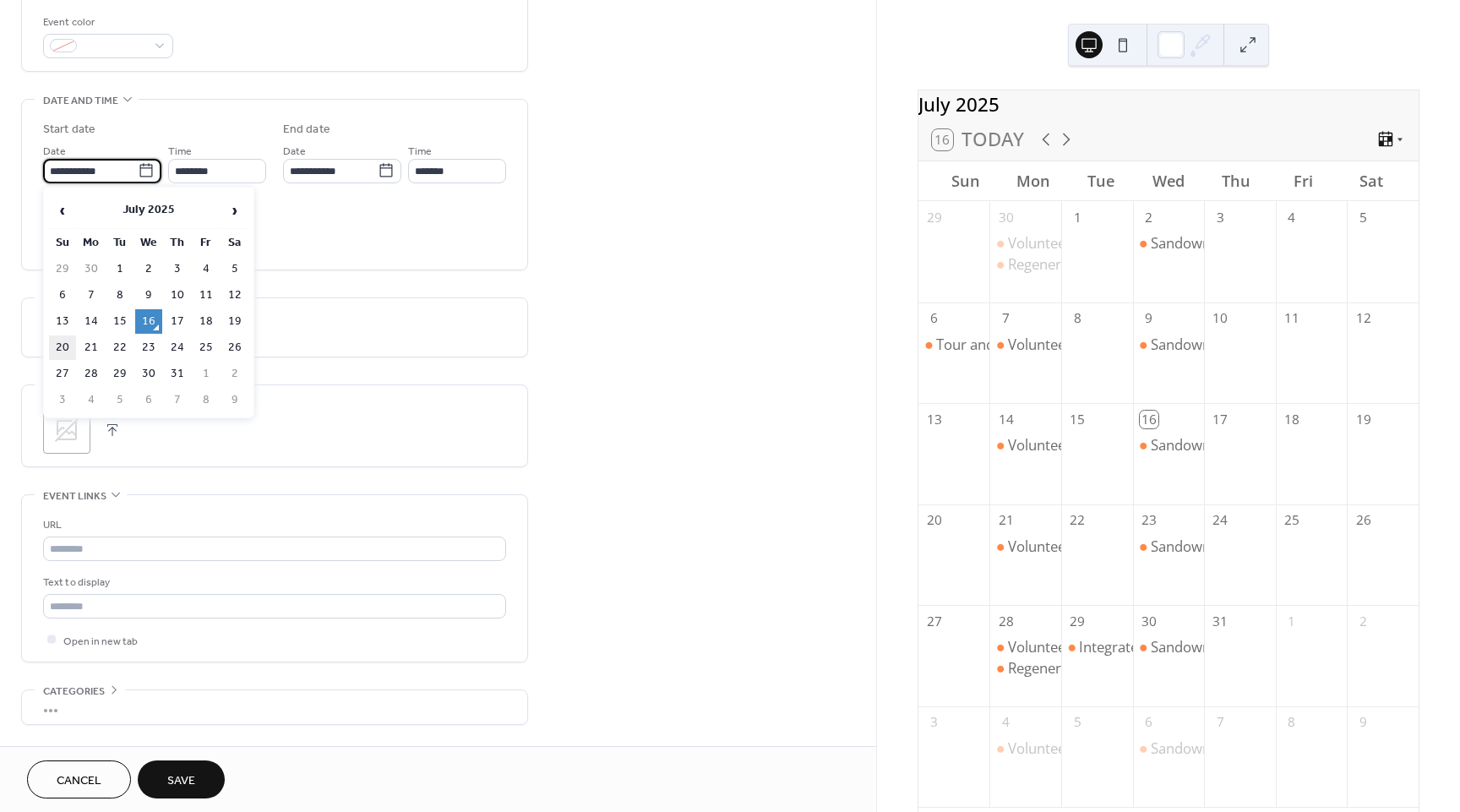 click on "20" at bounding box center [63, 347] 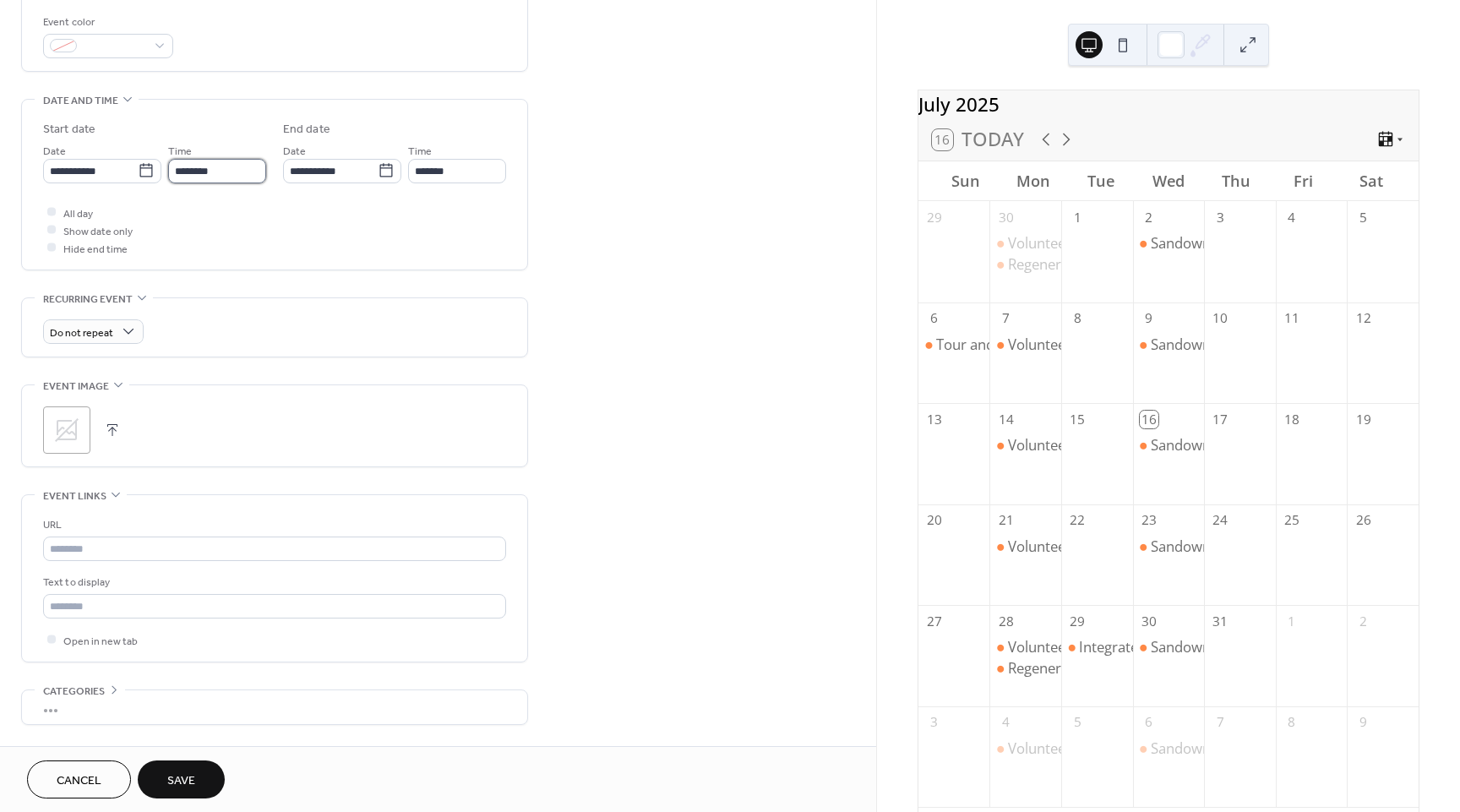 click on "********" at bounding box center [217, 171] 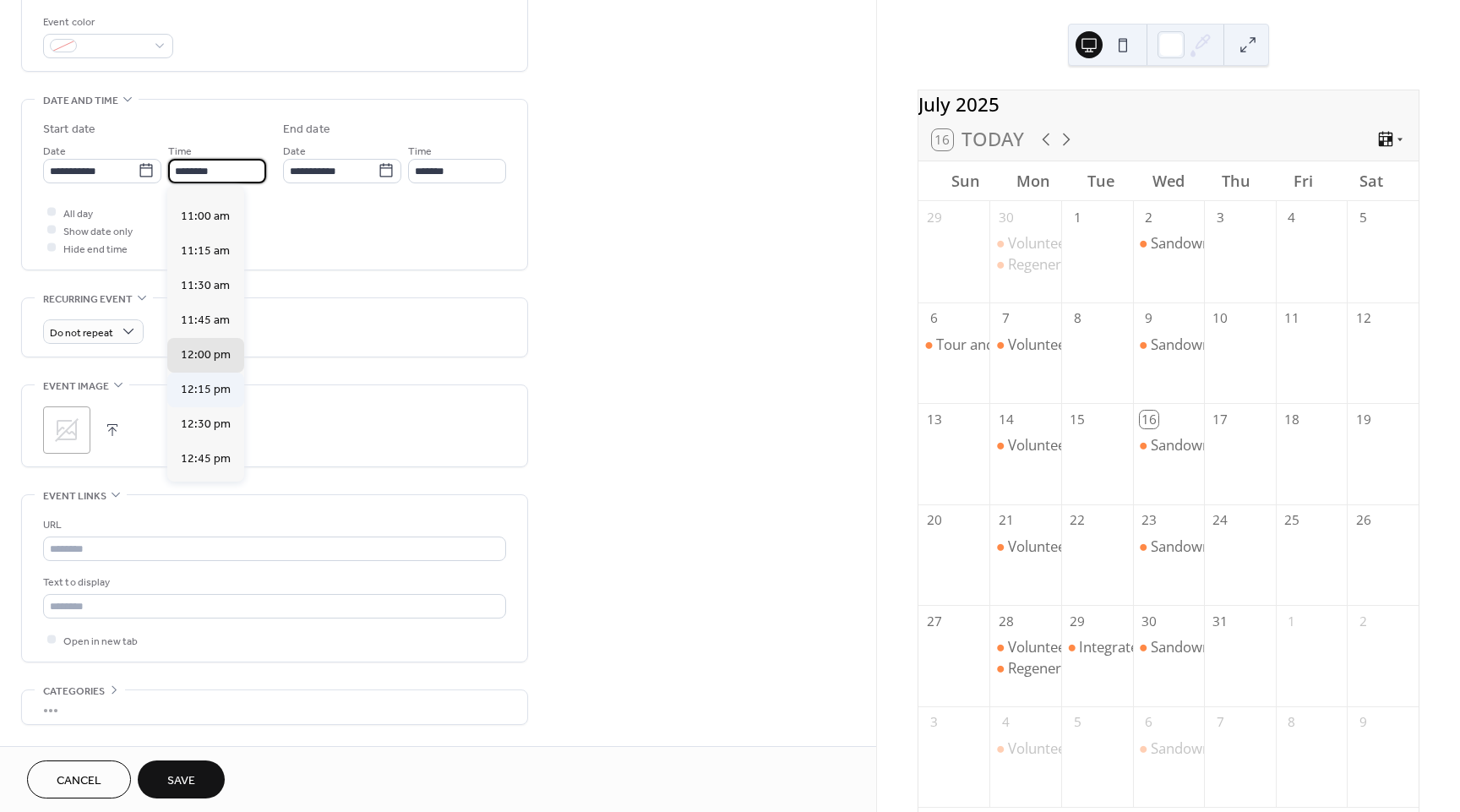 scroll, scrollTop: 1490, scrollLeft: 0, axis: vertical 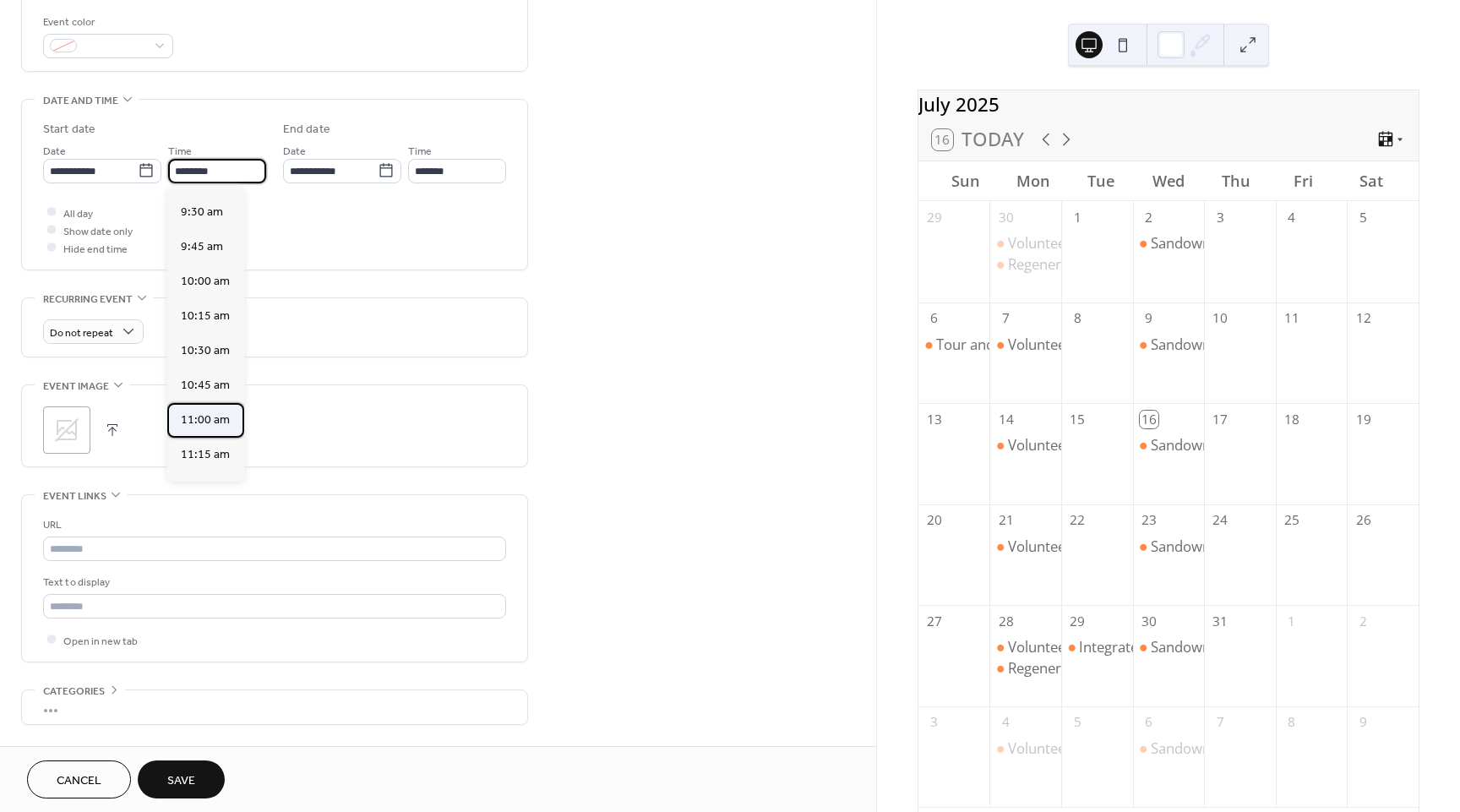 click on "11:00 am" at bounding box center [205, 420] 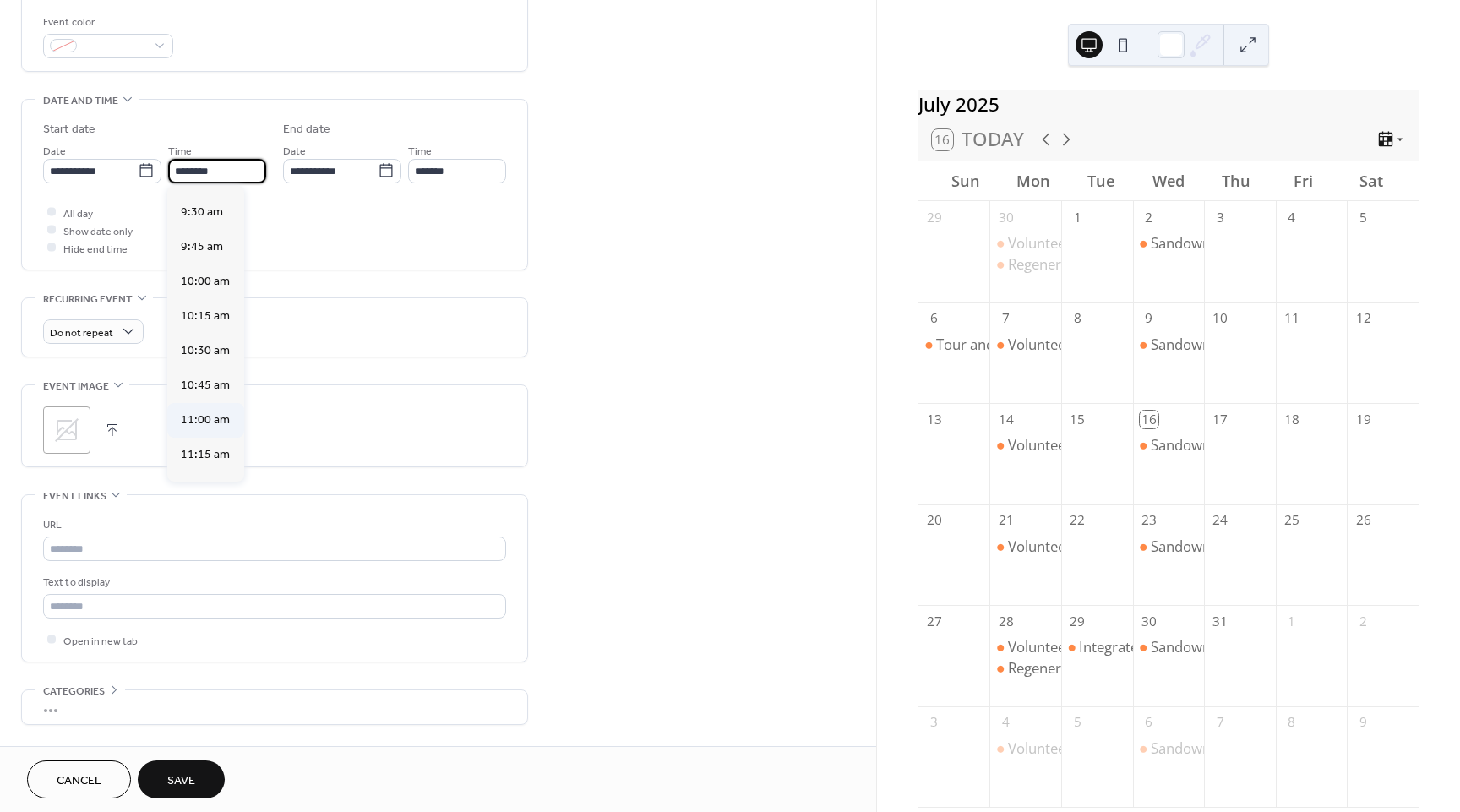type on "********" 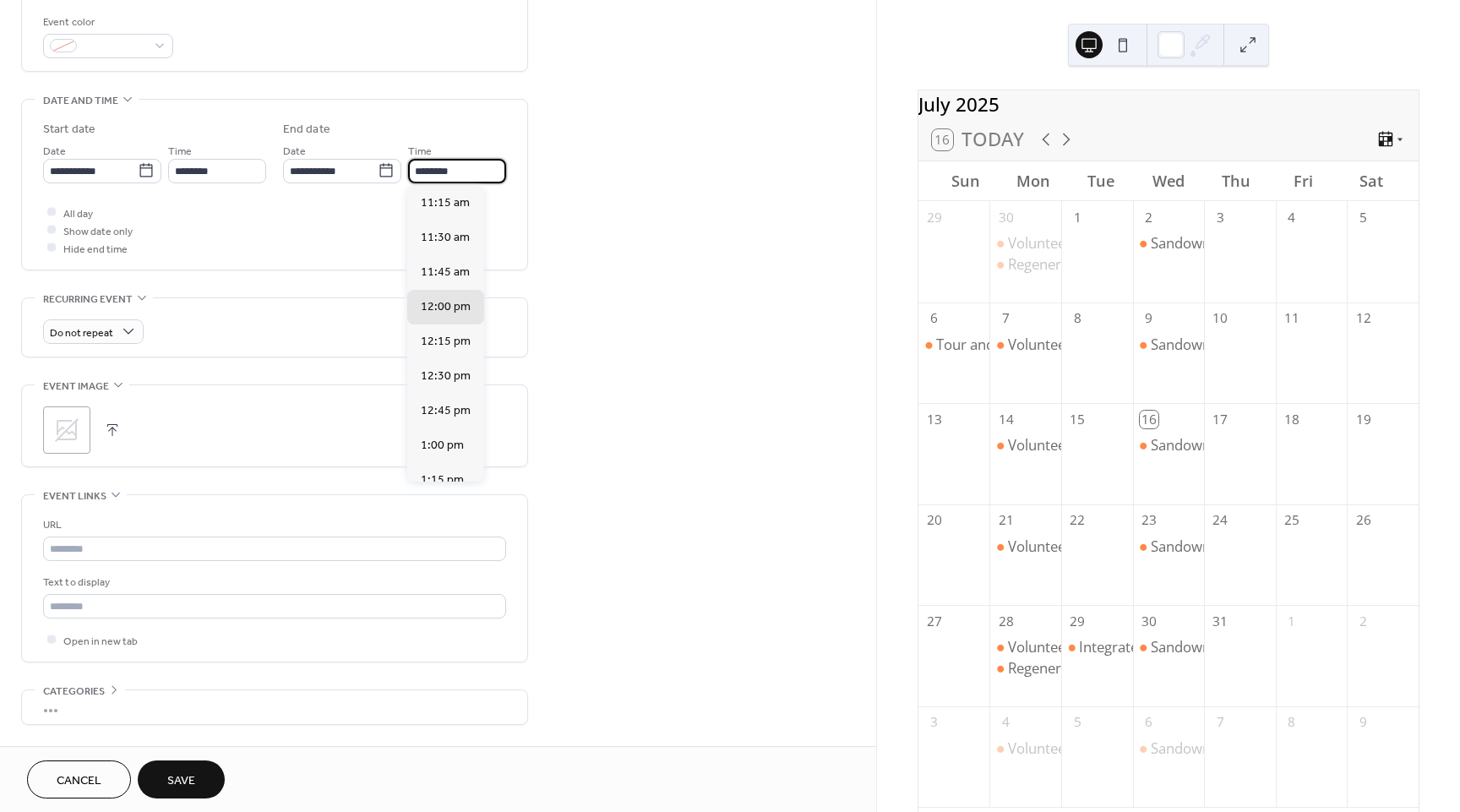 click on "********" at bounding box center (457, 171) 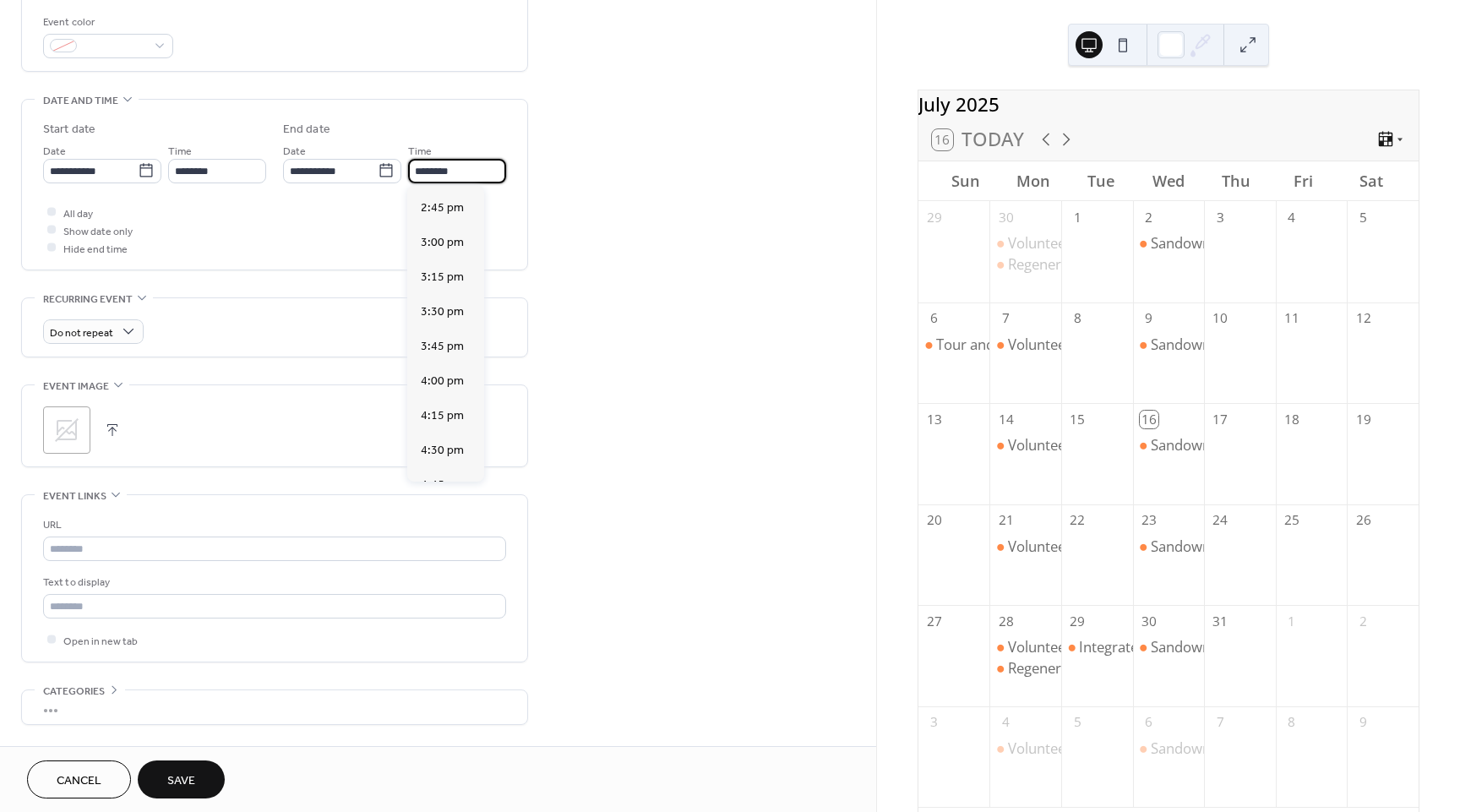 scroll, scrollTop: 487, scrollLeft: 0, axis: vertical 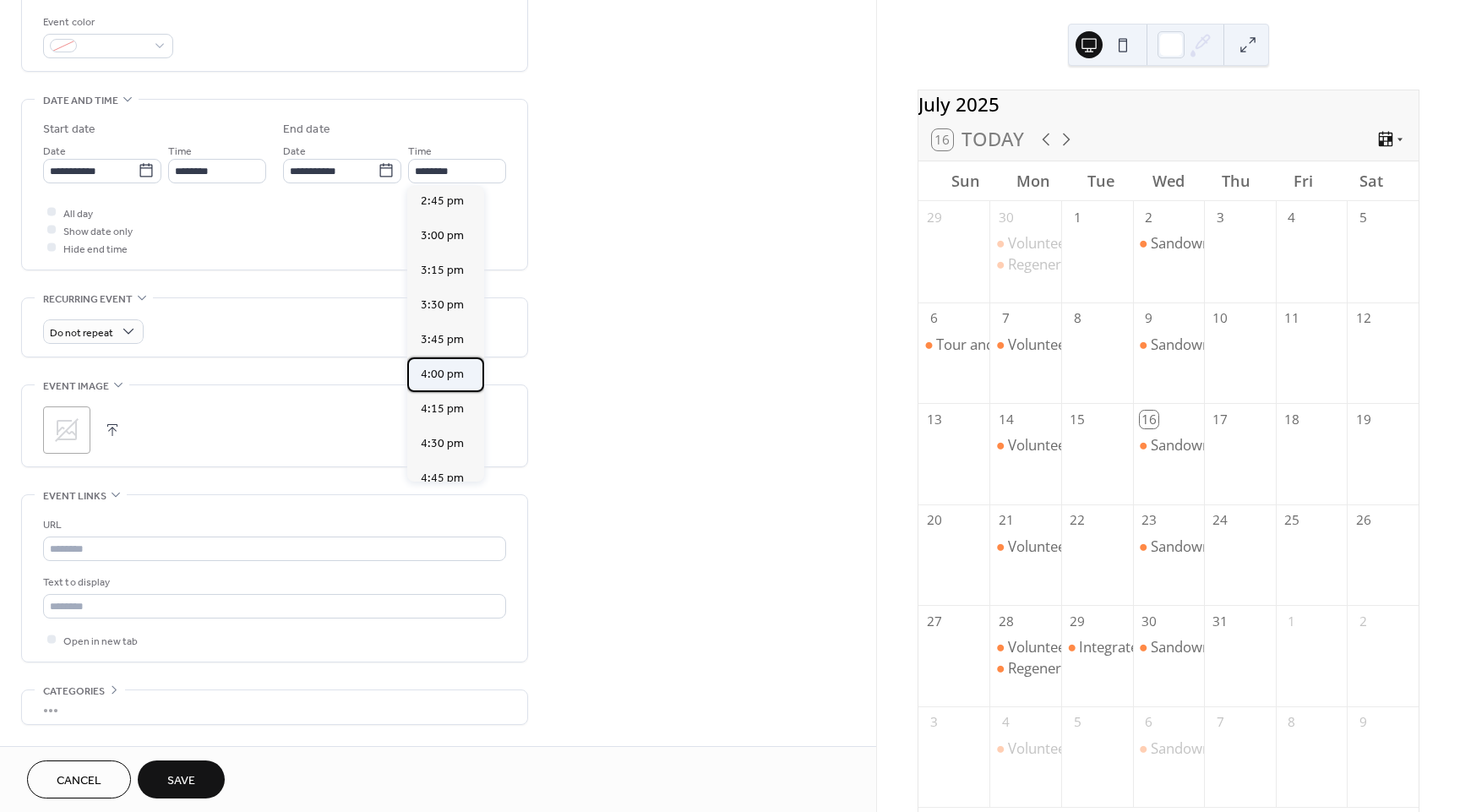 click on "4:00 pm" at bounding box center [442, 373] 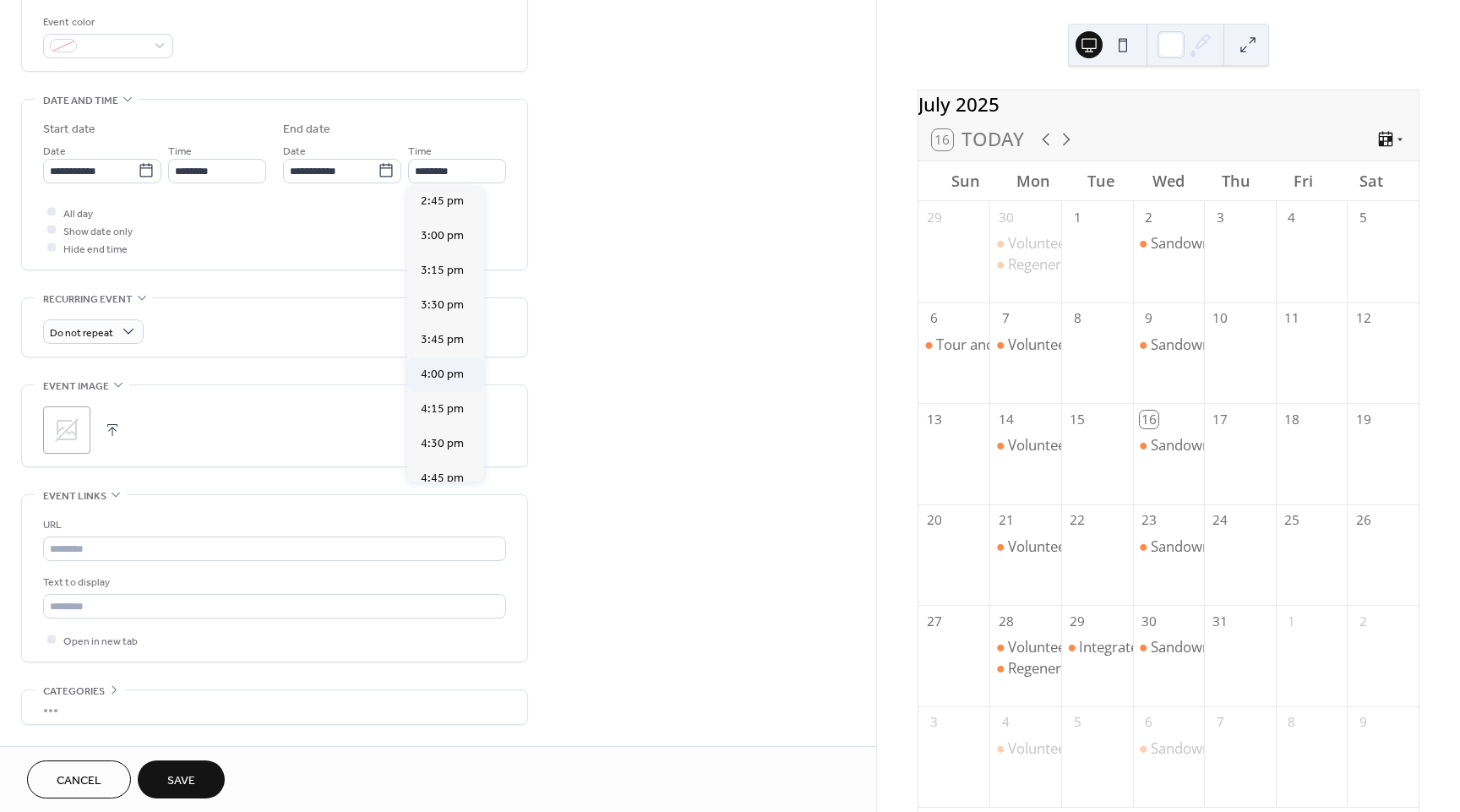 type on "*******" 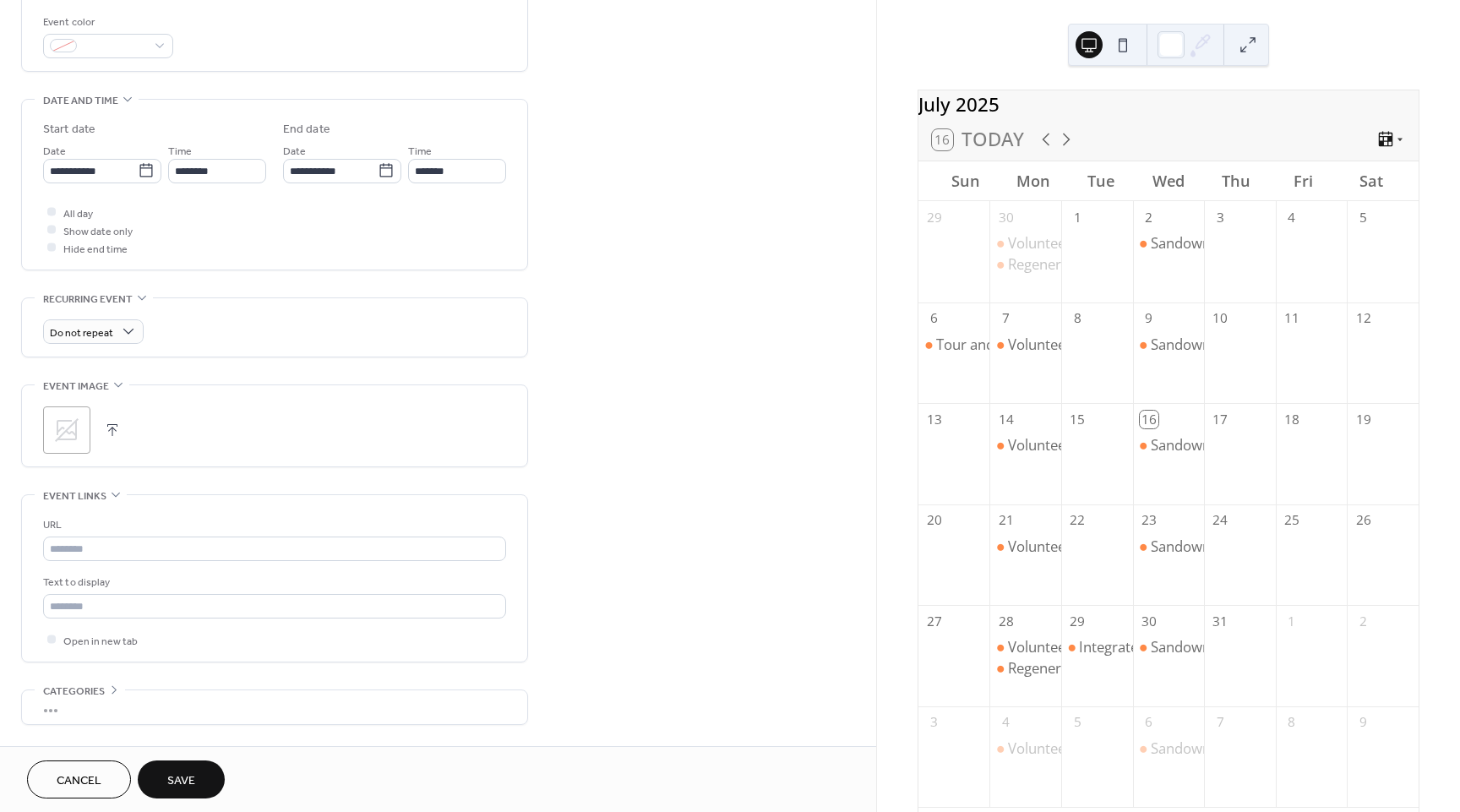 click on "**********" at bounding box center [438, 223] 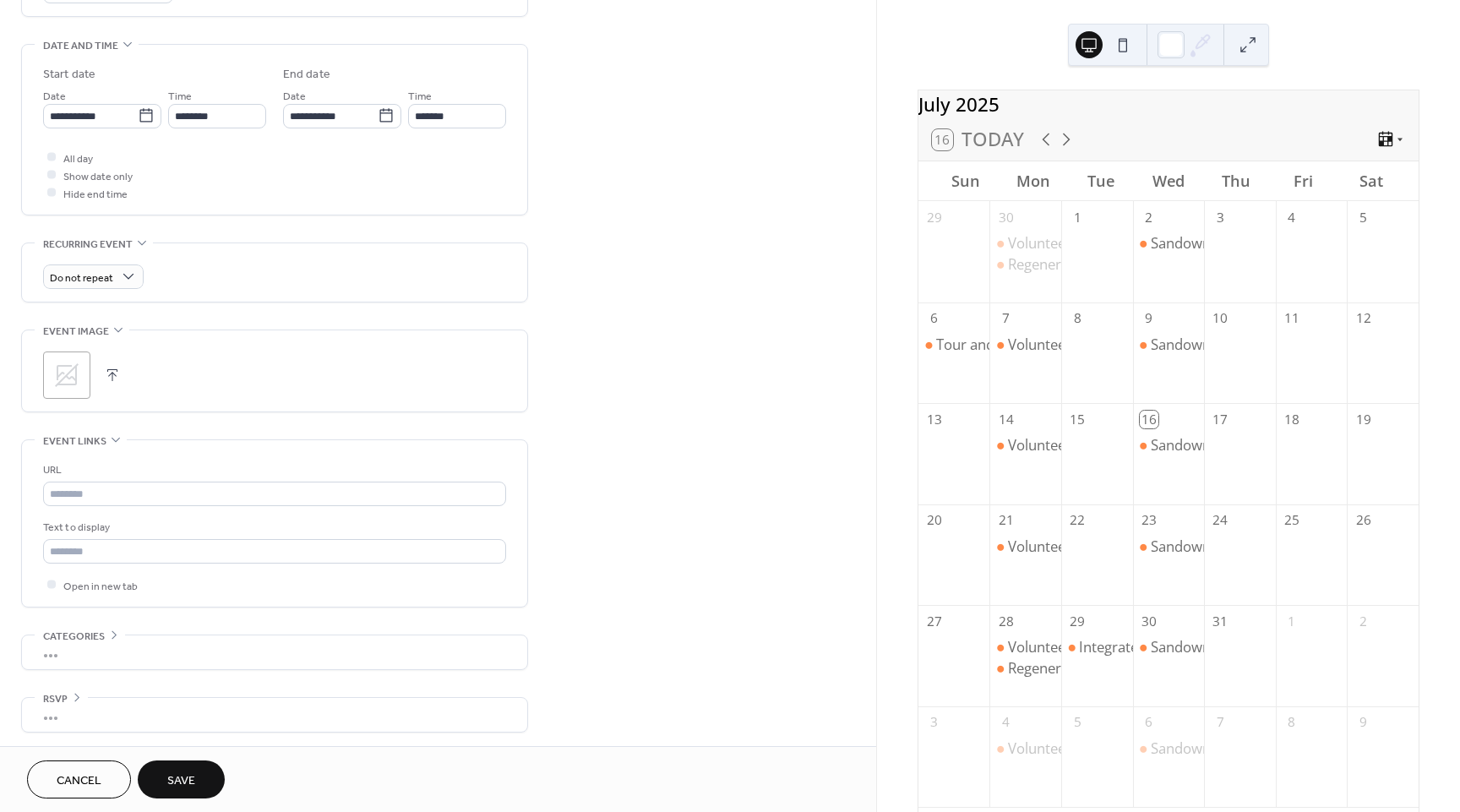 click 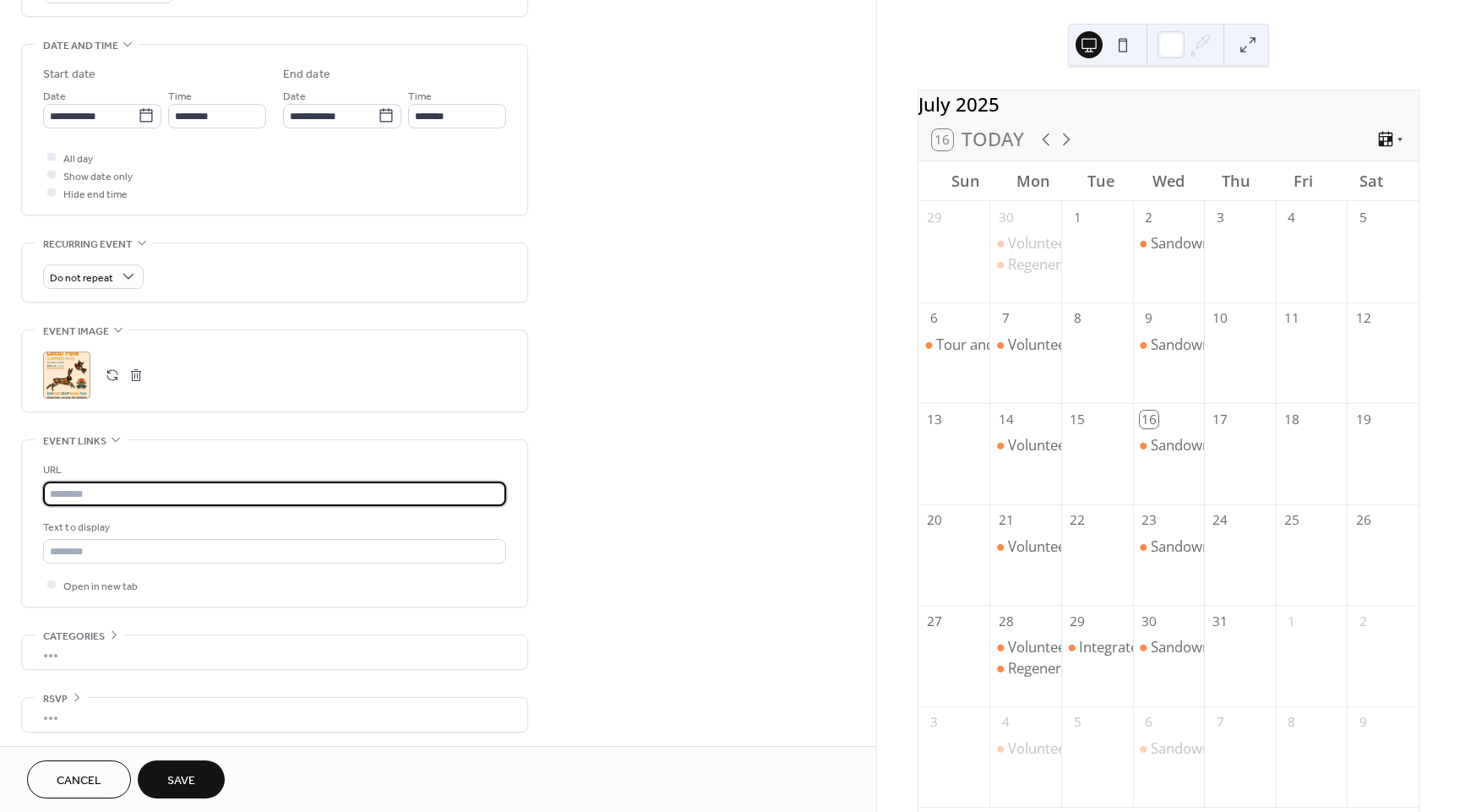click at bounding box center [275, 493] 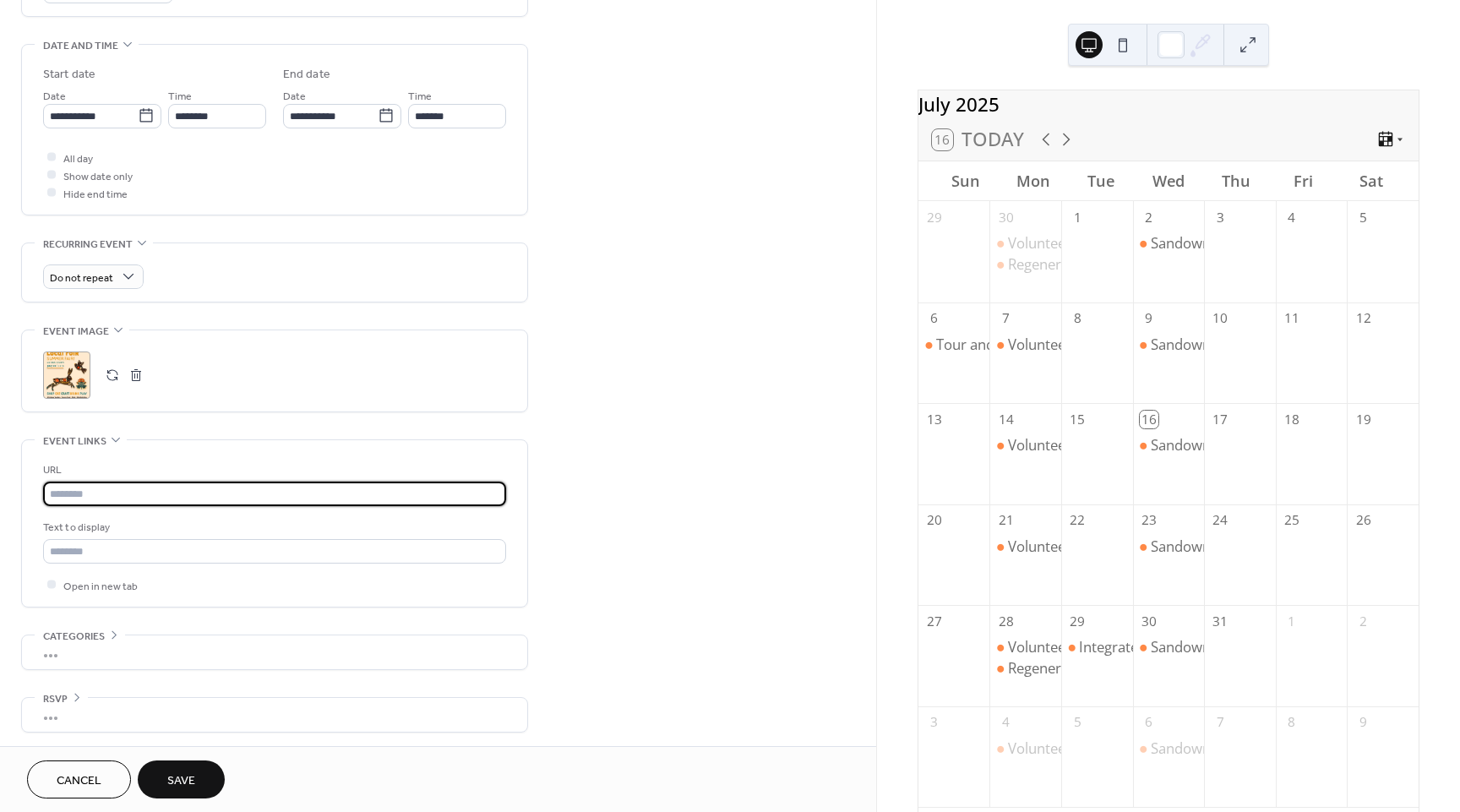 paste on "**********" 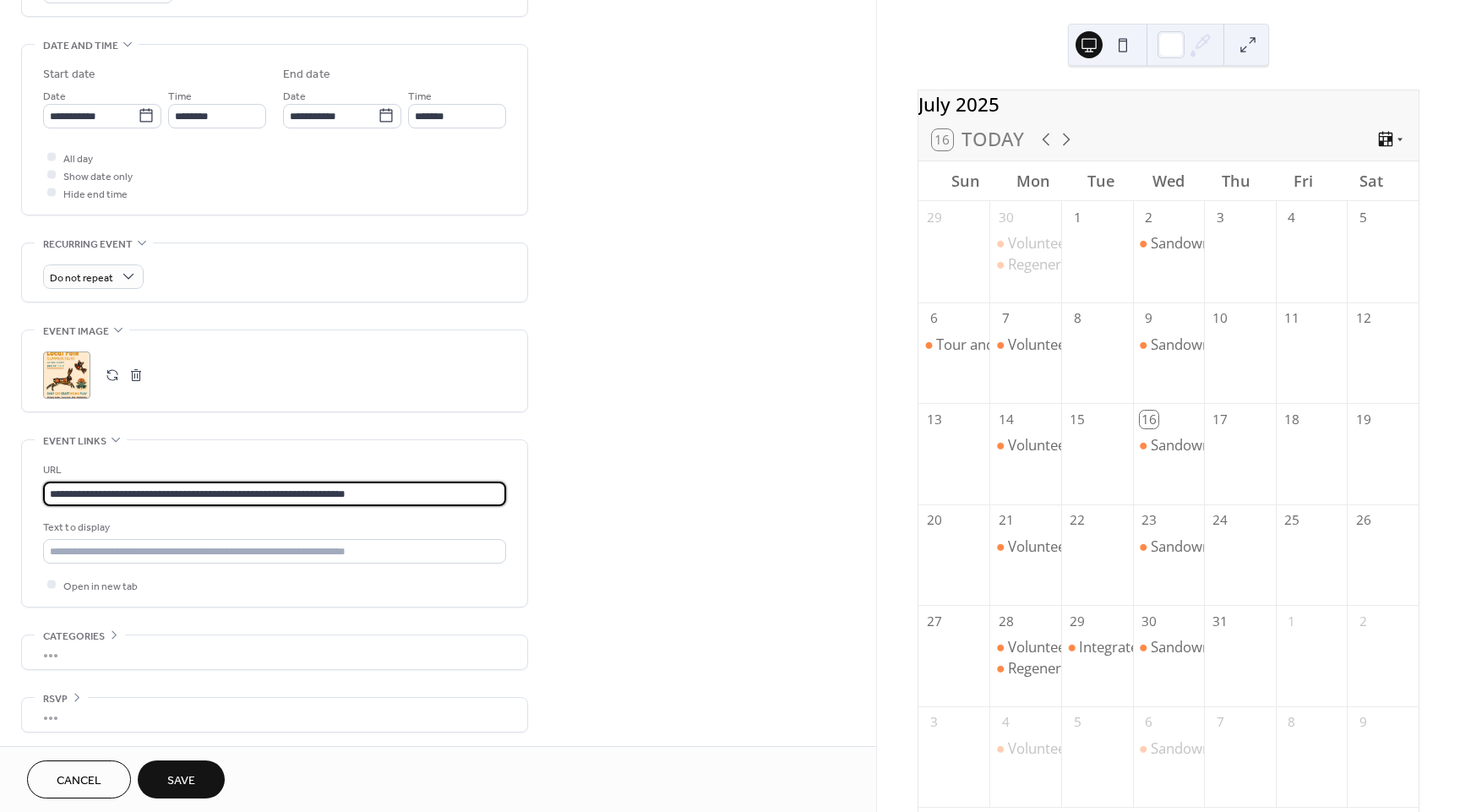 type on "**********" 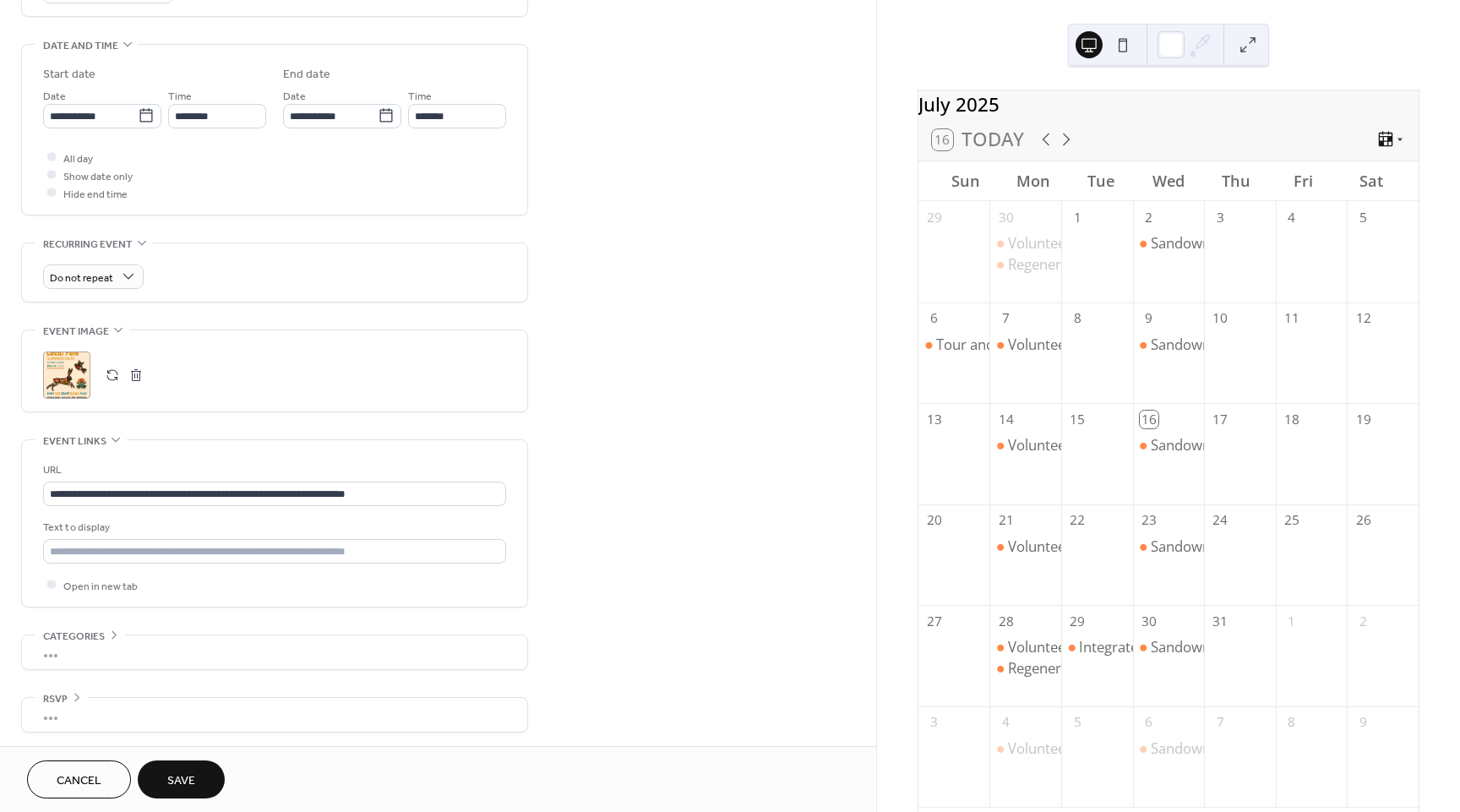 click on "**********" at bounding box center [438, 168] 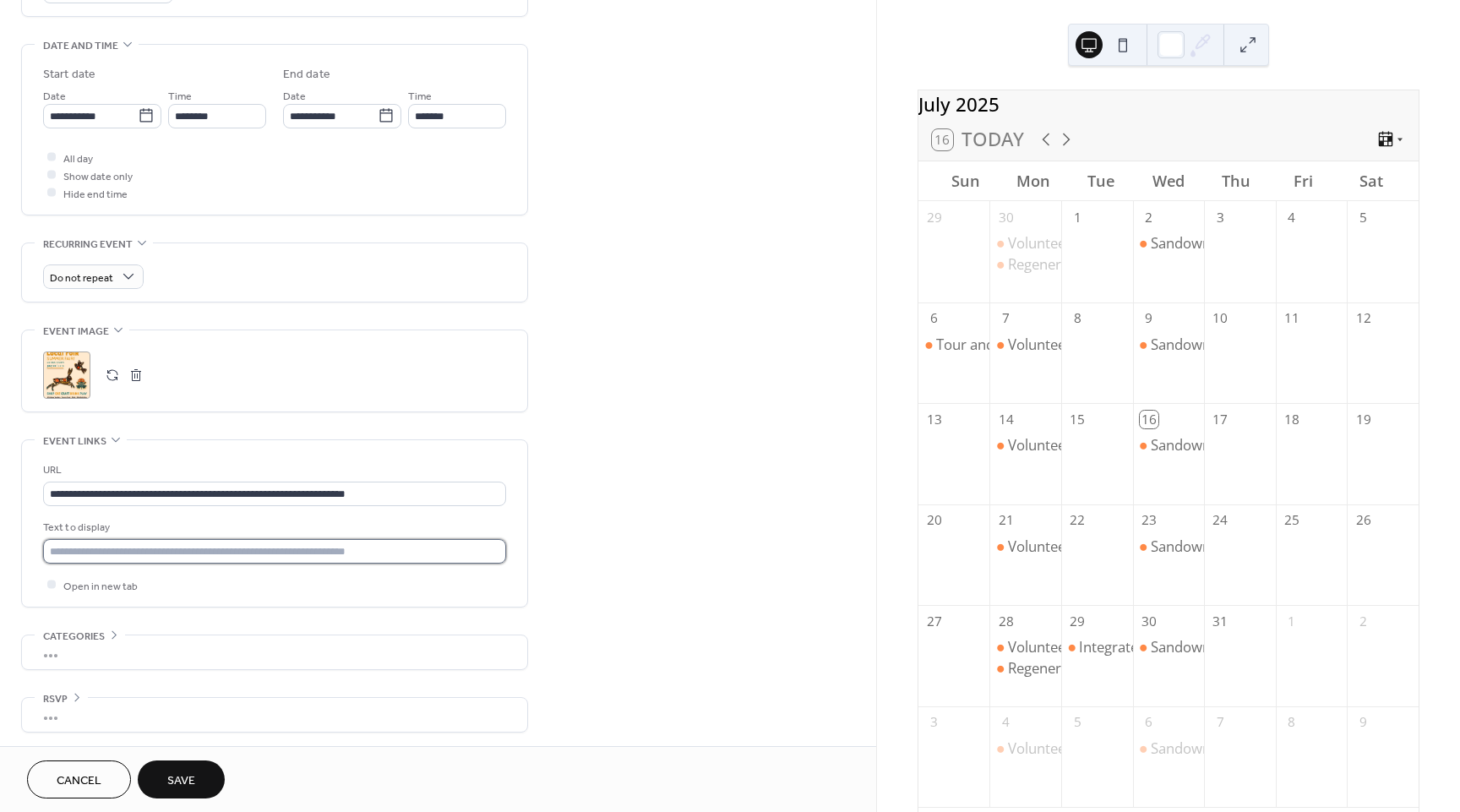 click at bounding box center [275, 551] 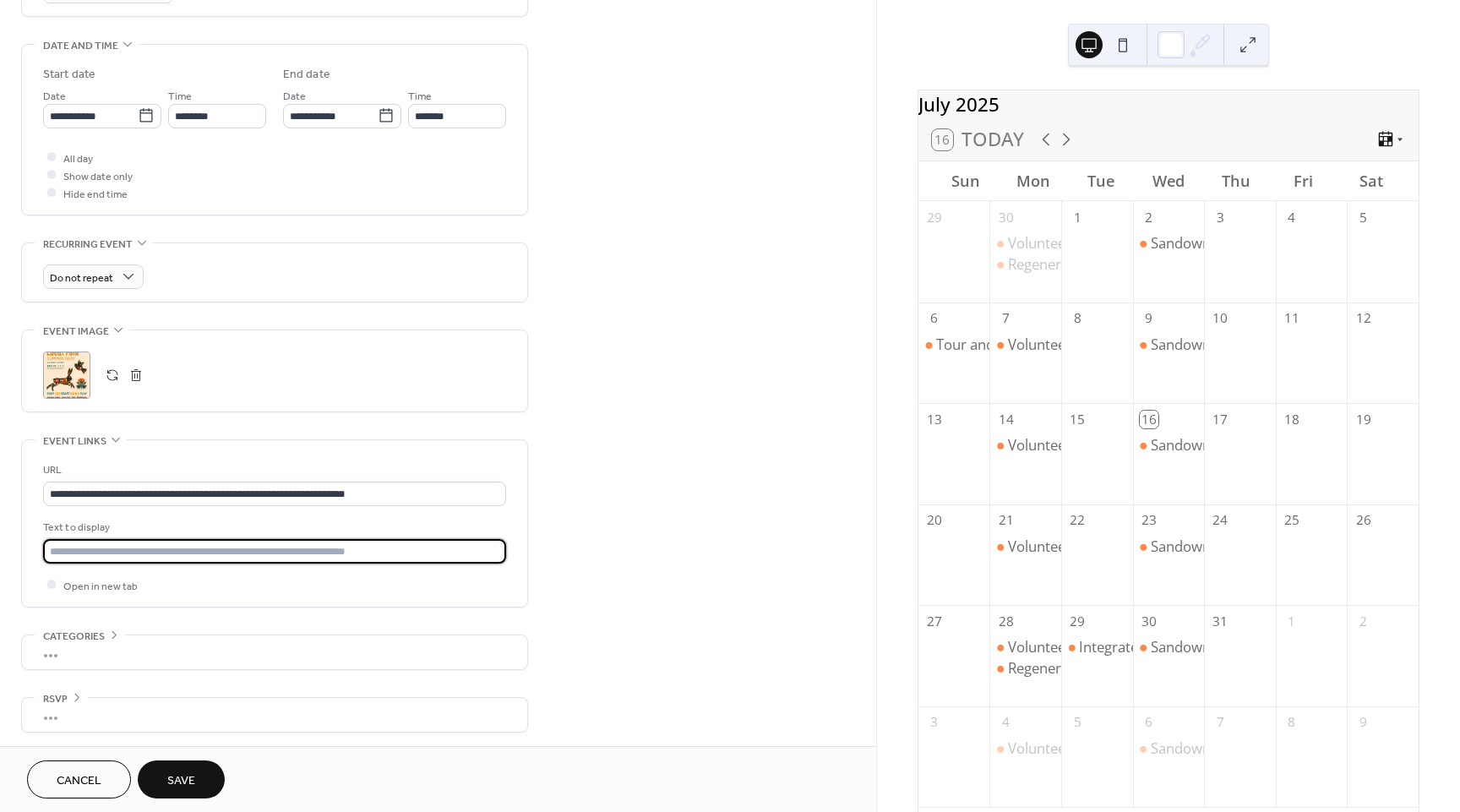 type on "*" 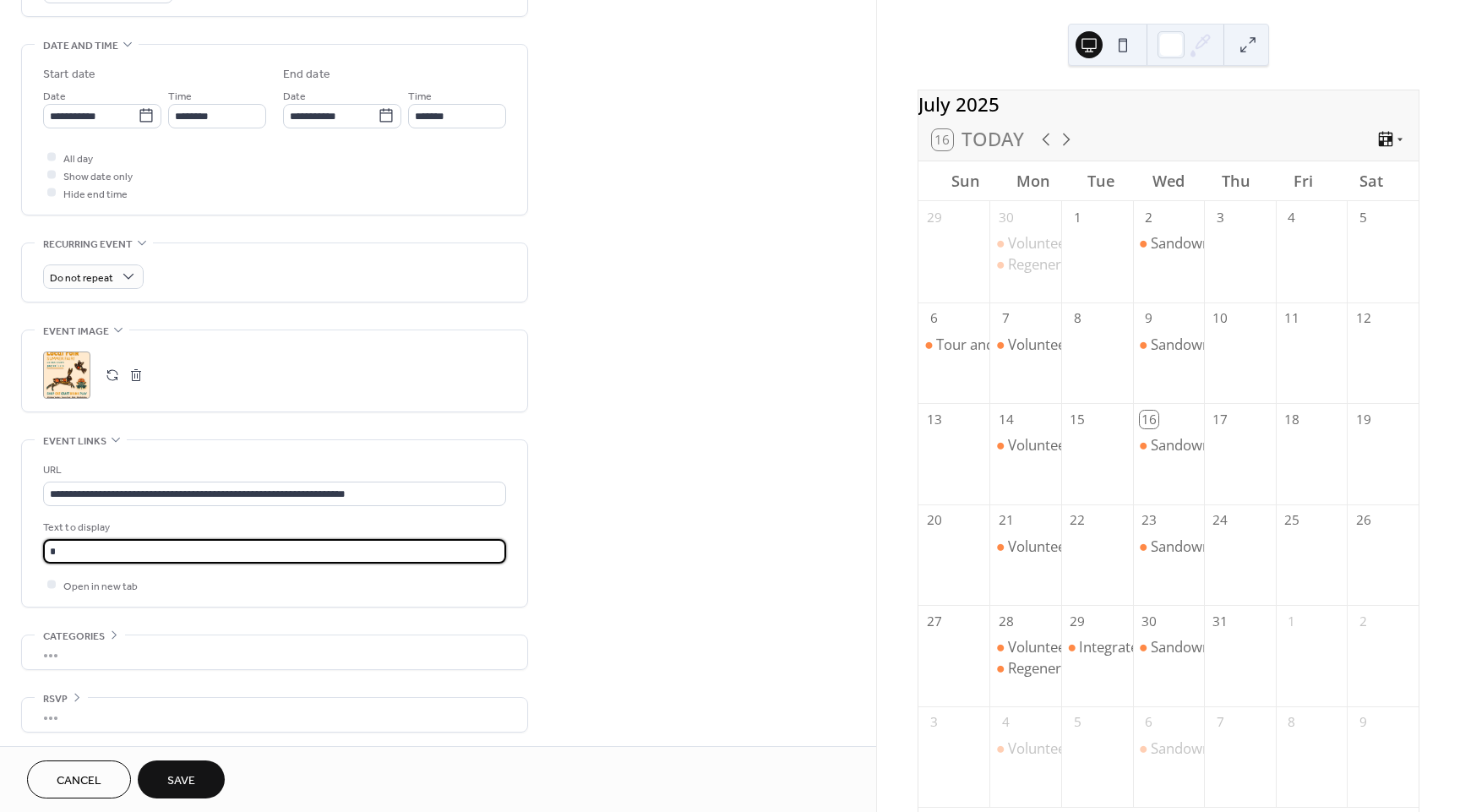 type 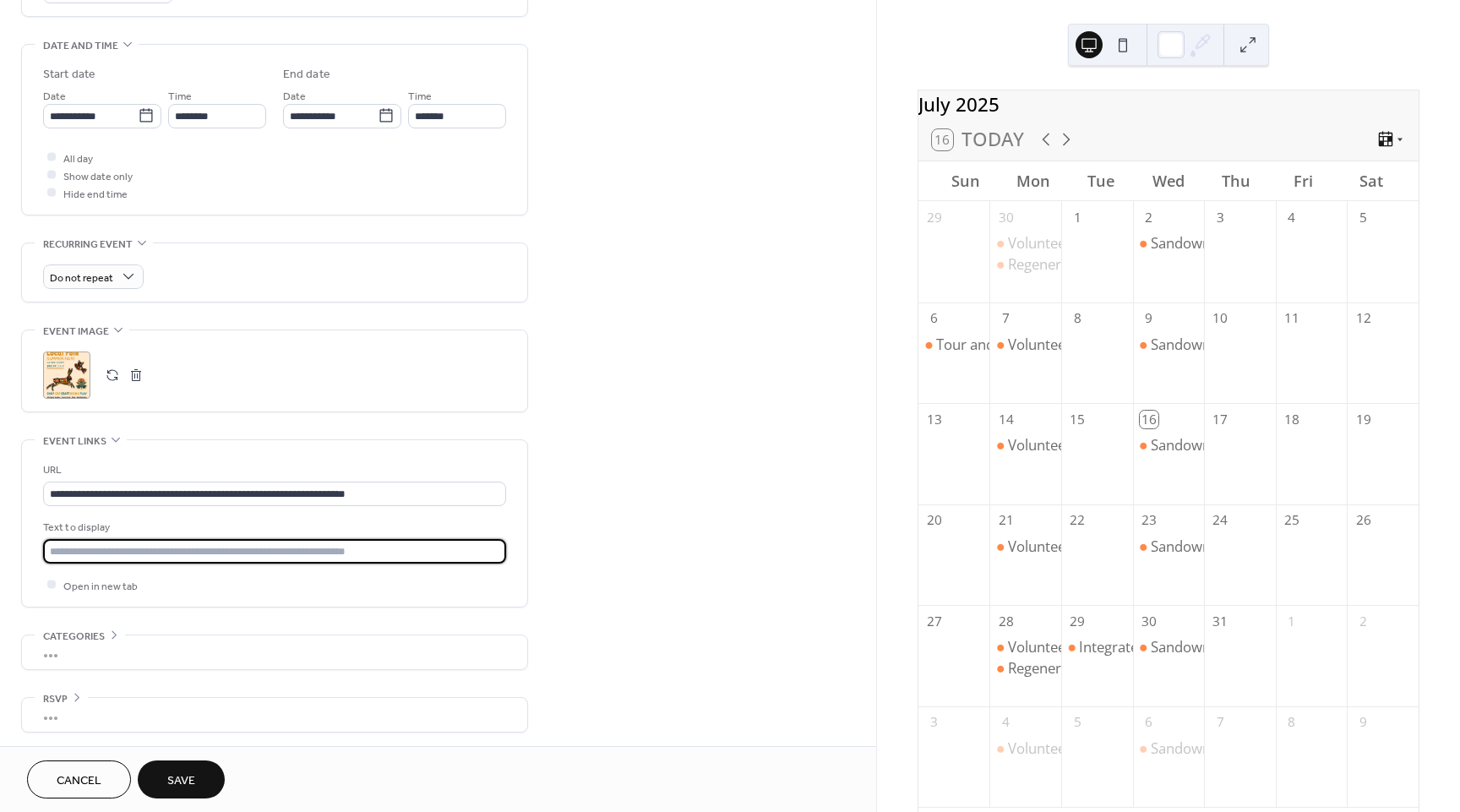 click on "**********" at bounding box center (438, 168) 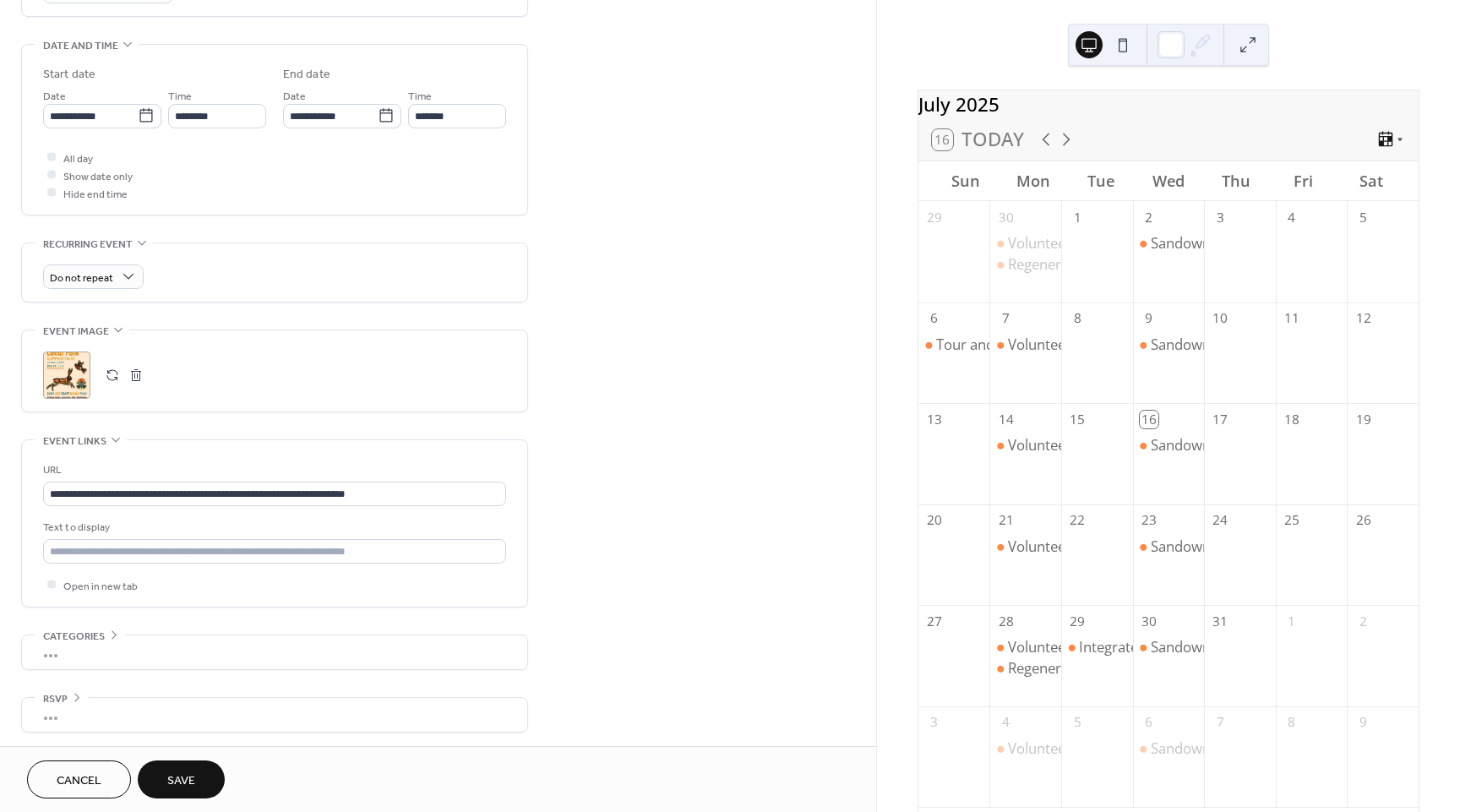 click on "Save" at bounding box center [181, 781] 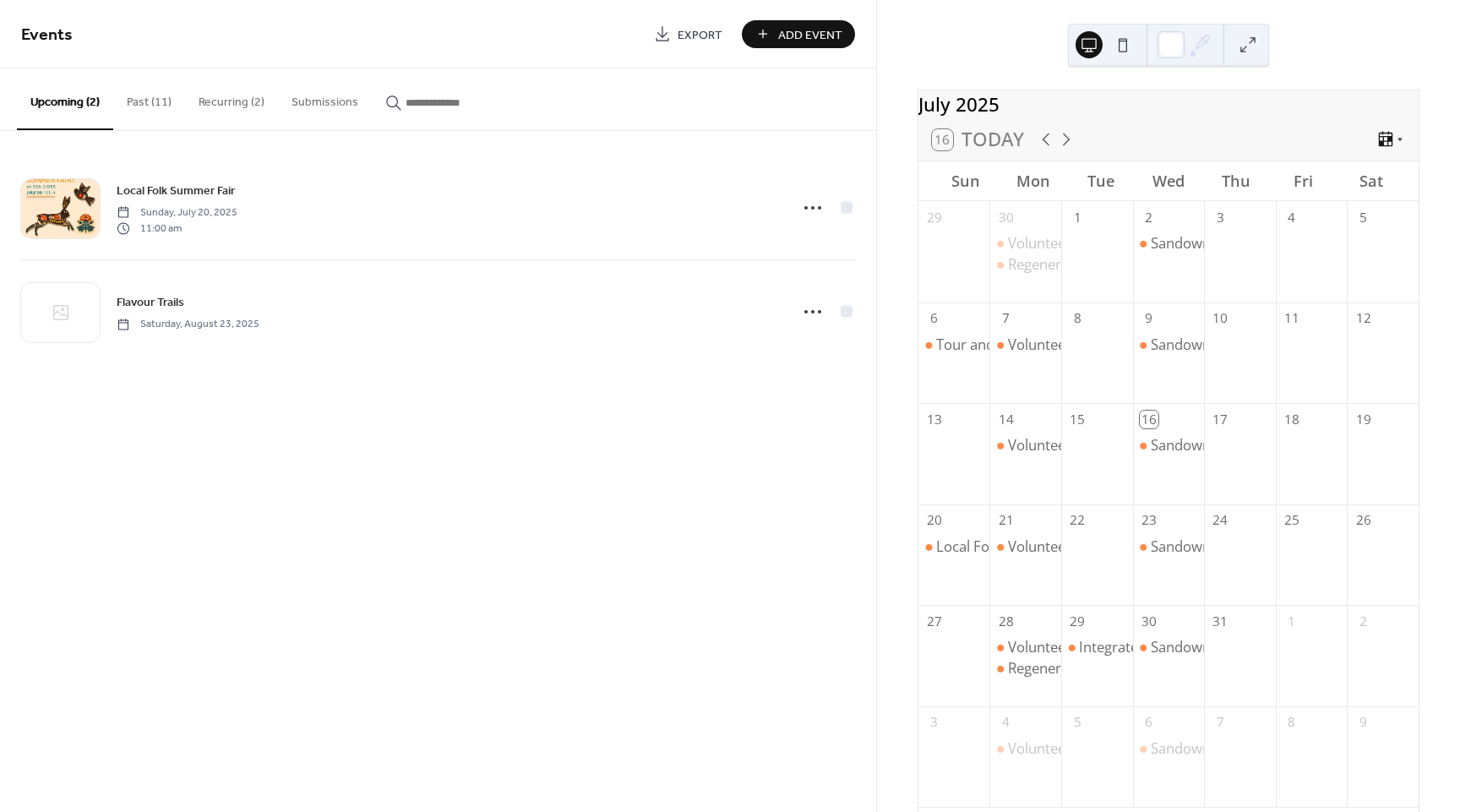 click on "Events Export Add Event Upcoming (2) Past (11) Recurring (2) Submissions Local Folk Summer Fair Sunday, [DATE], [YEAR] 11:00 am Flavour Trails Saturday, [DATE], [YEAR] Cancel" at bounding box center [438, 406] 